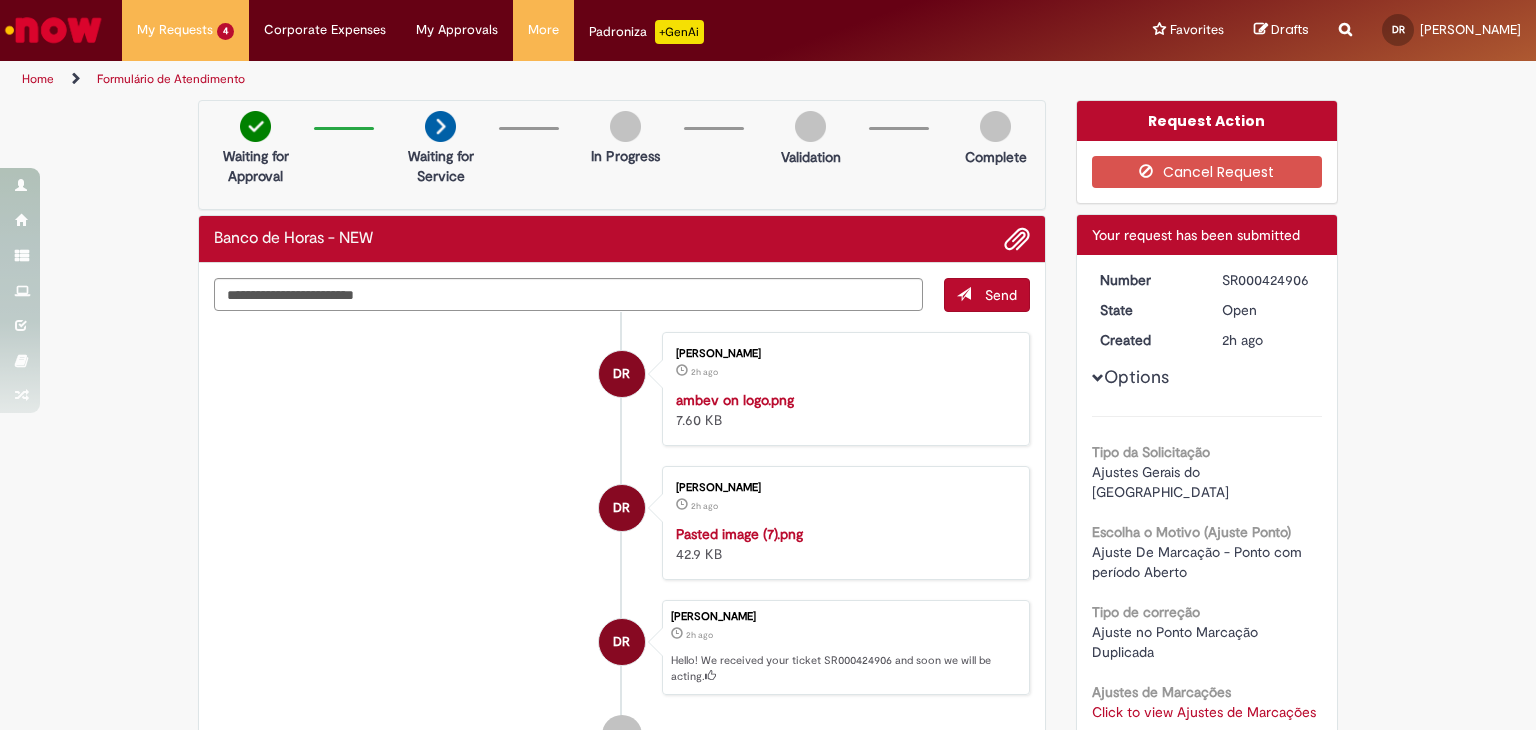 scroll, scrollTop: 0, scrollLeft: 0, axis: both 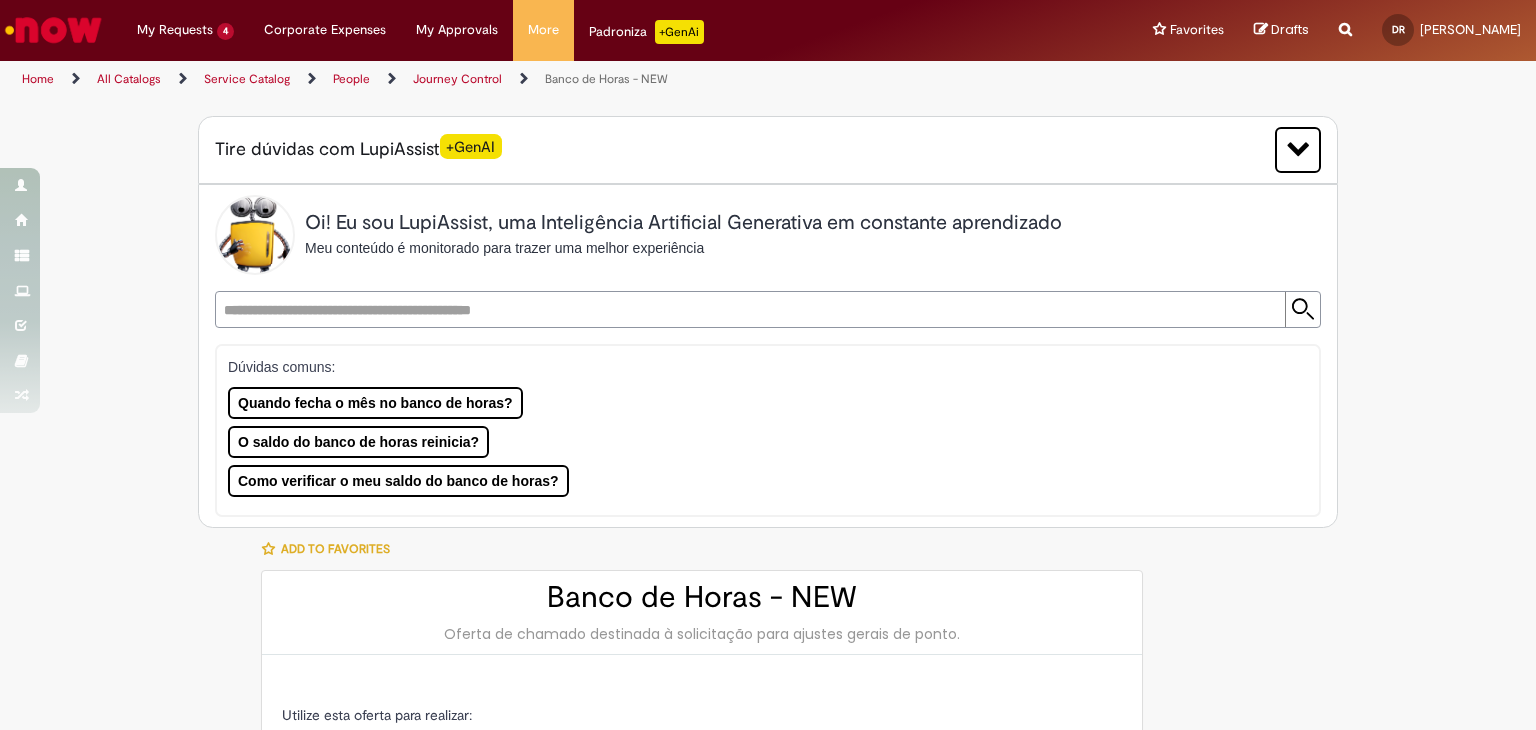 type on "**********" 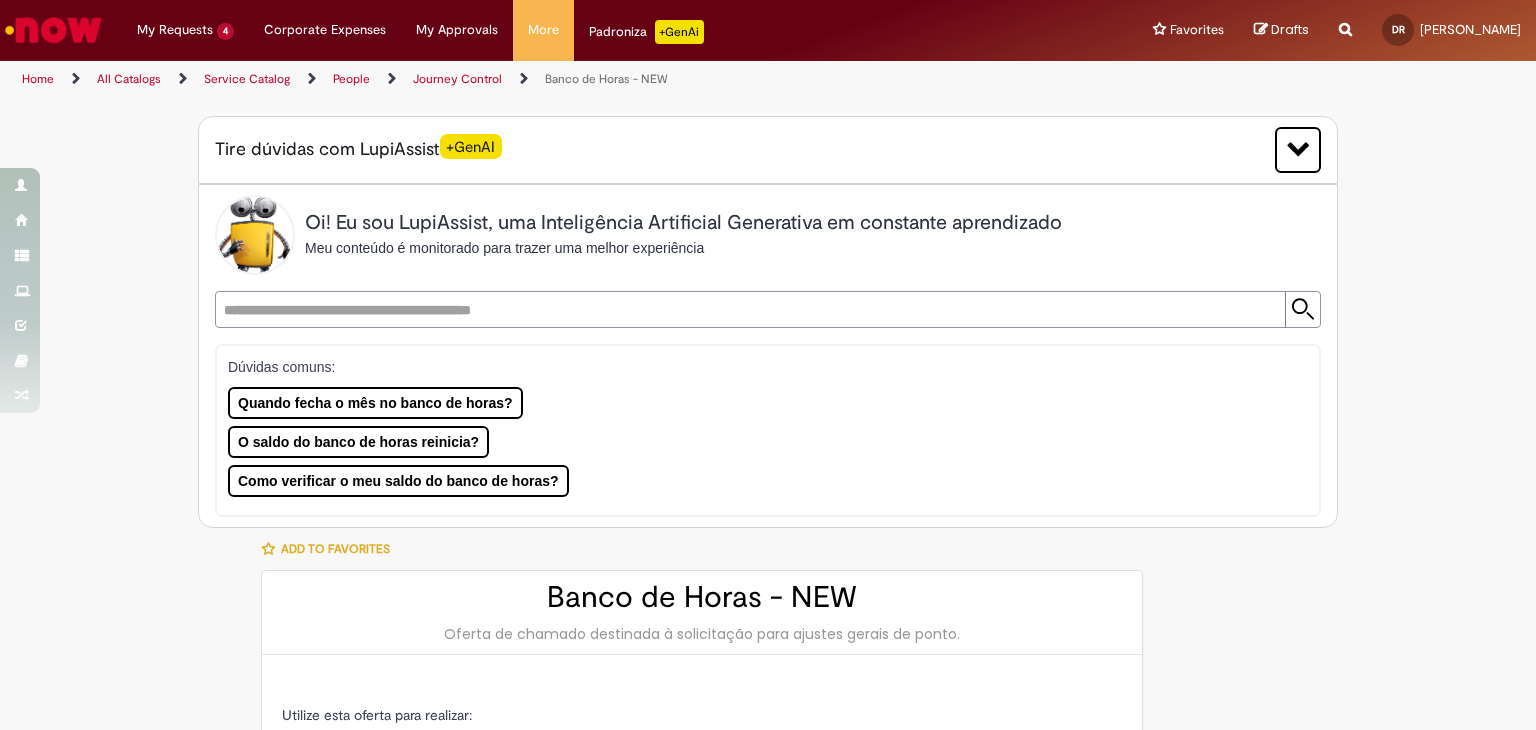 type on "**********" 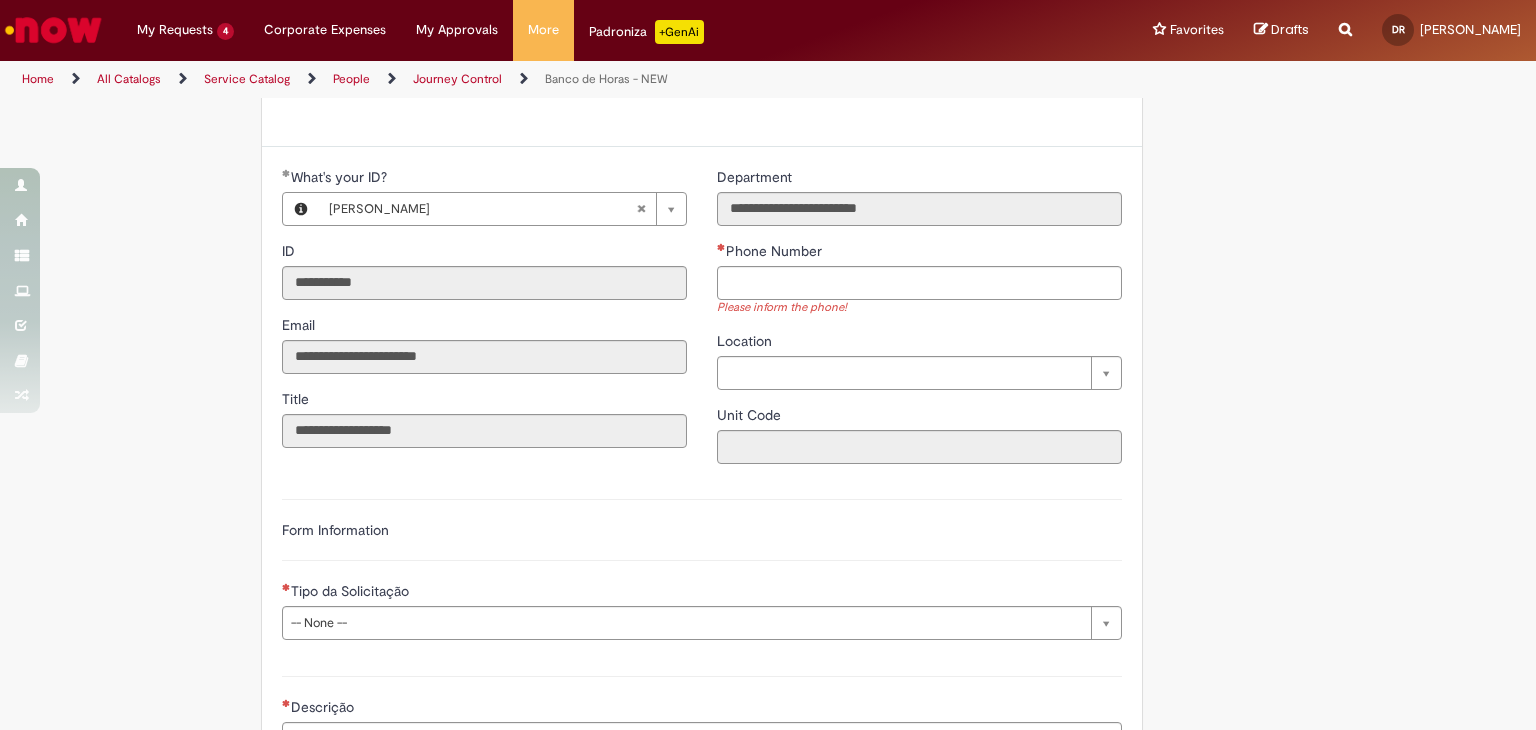 scroll, scrollTop: 912, scrollLeft: 0, axis: vertical 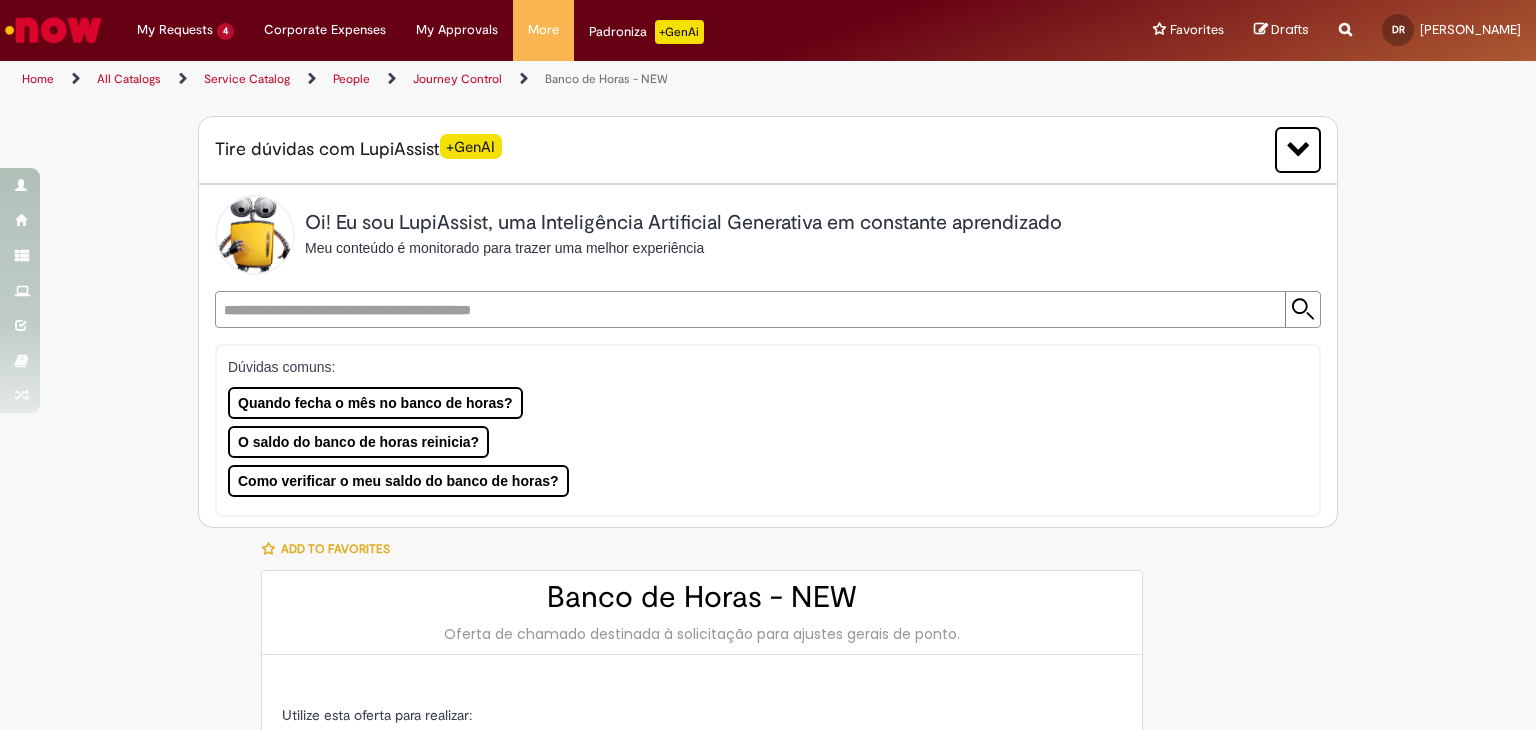 type on "**********" 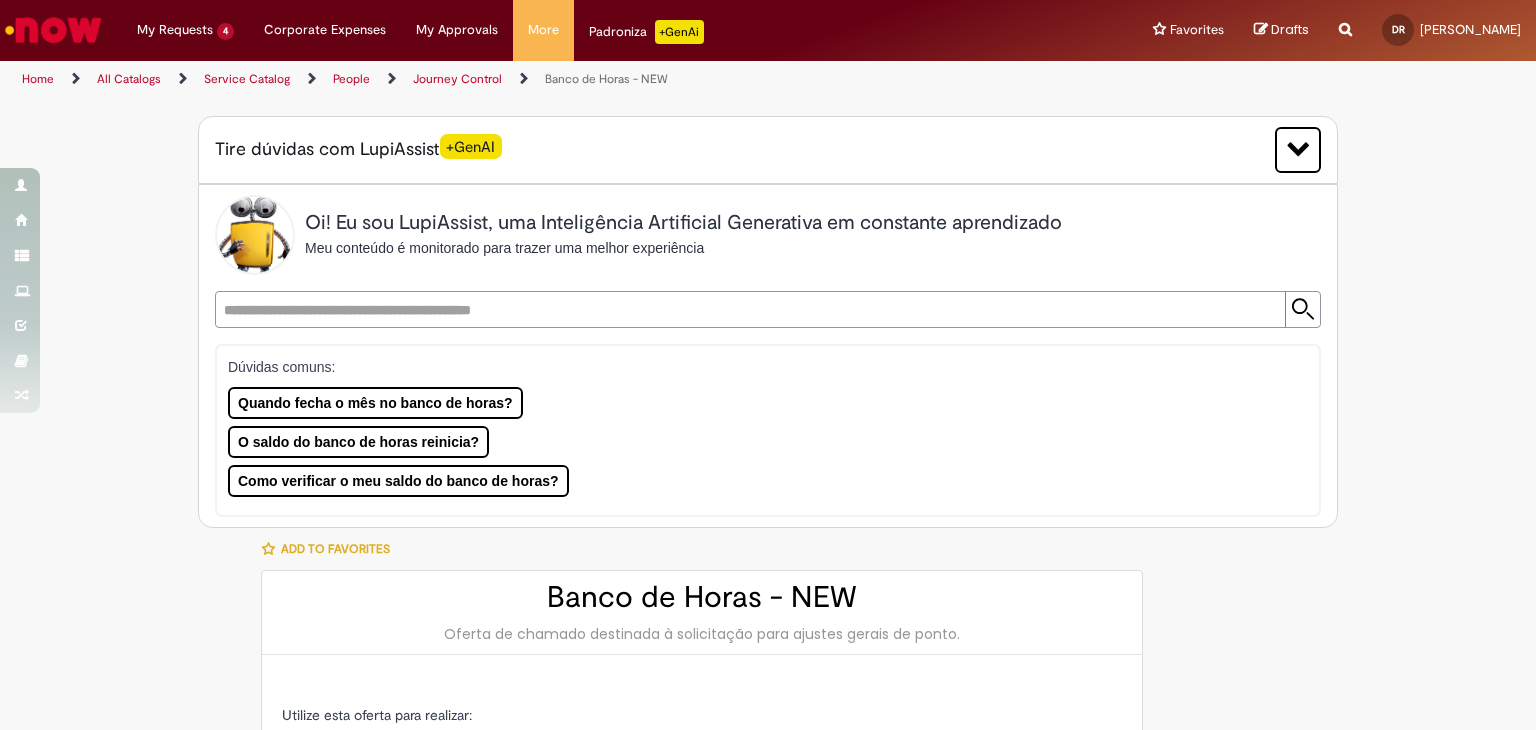 type on "**********" 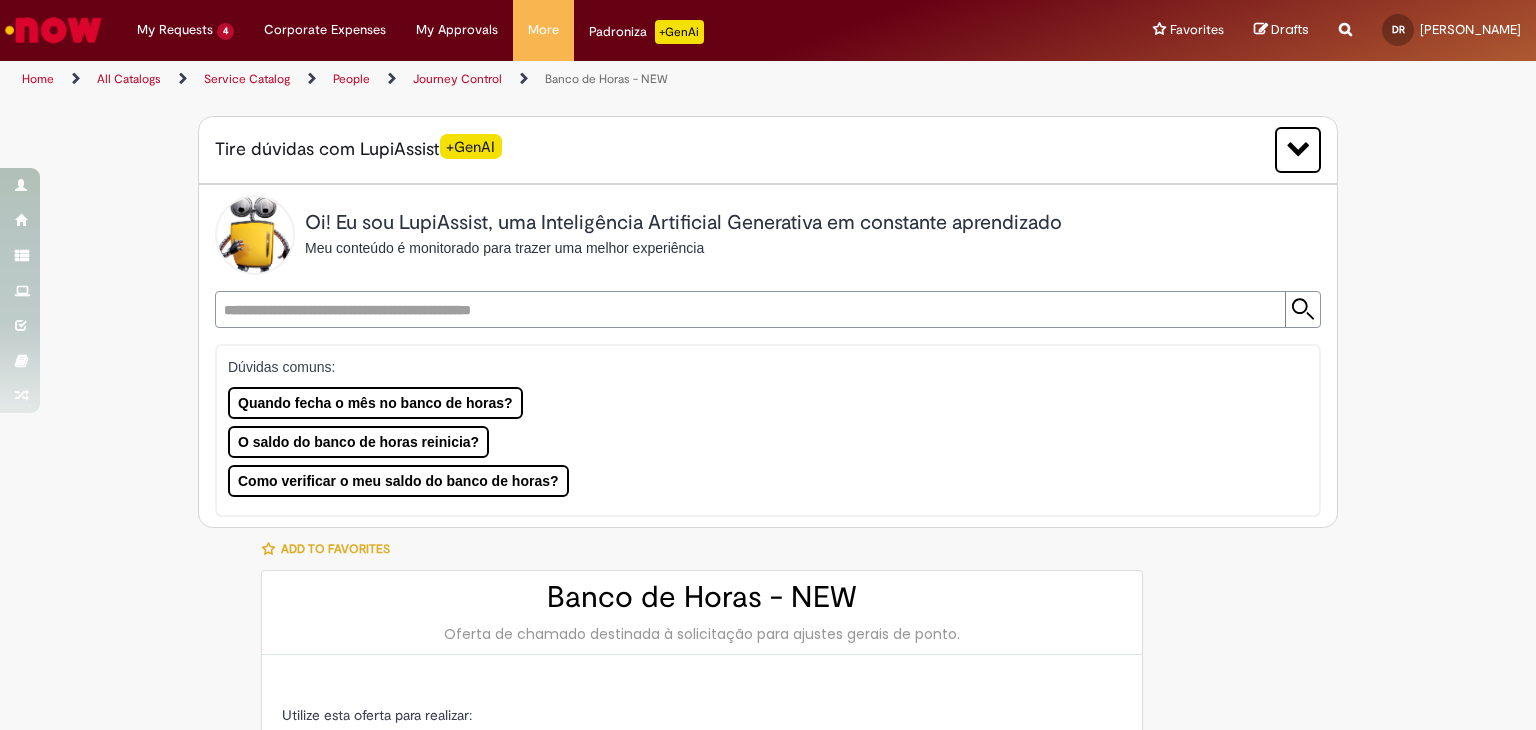 type on "**********" 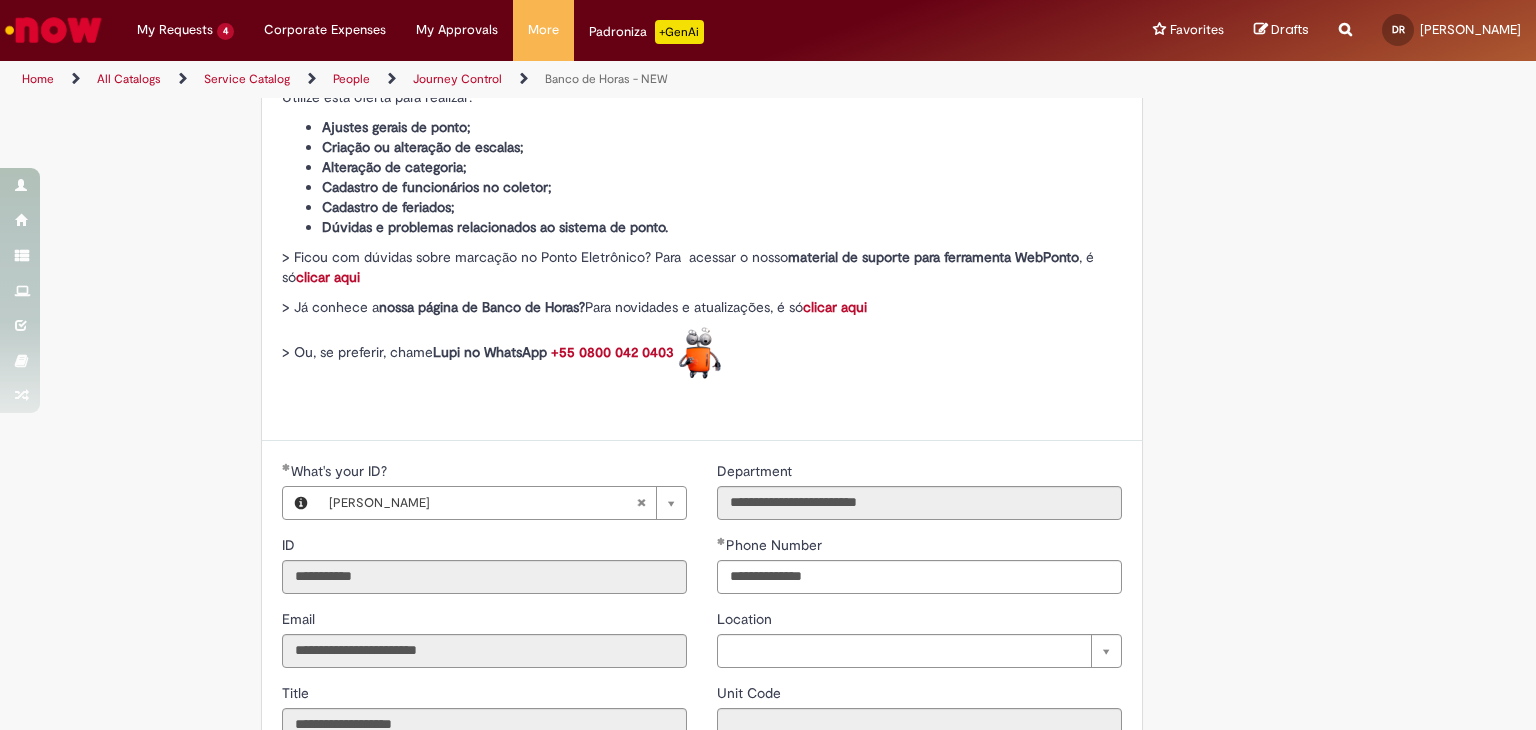 scroll, scrollTop: 814, scrollLeft: 0, axis: vertical 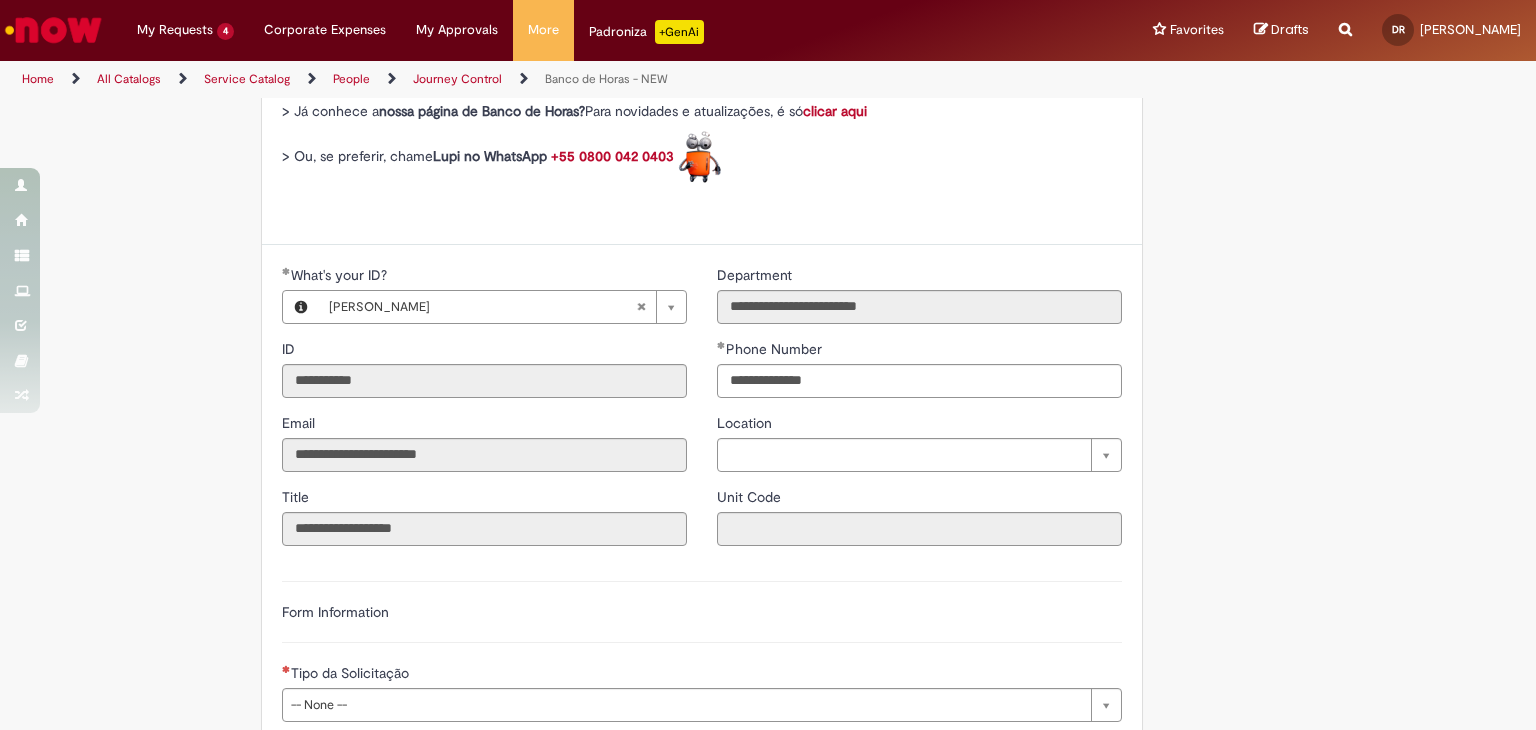 click on "Form Information" at bounding box center (702, 622) 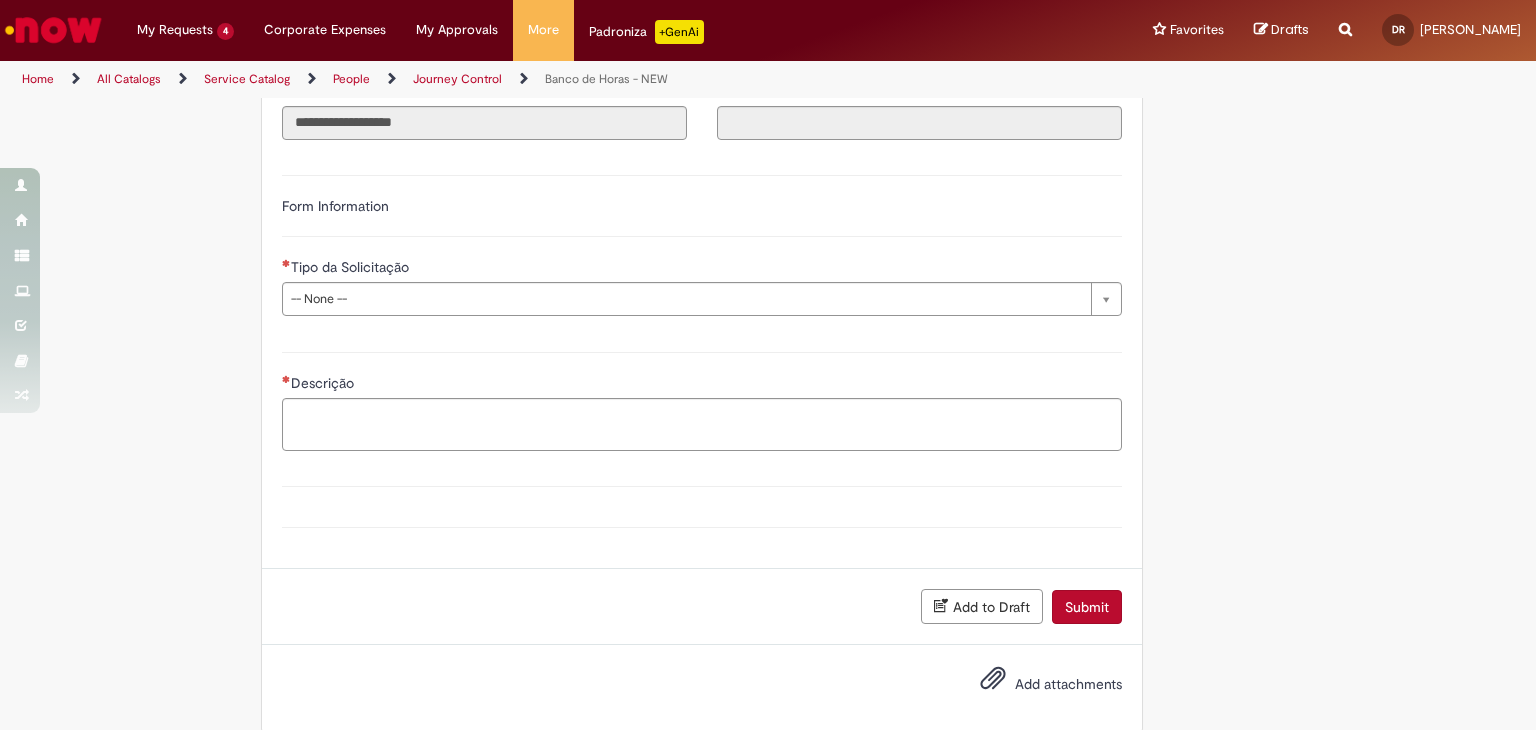 scroll, scrollTop: 1236, scrollLeft: 0, axis: vertical 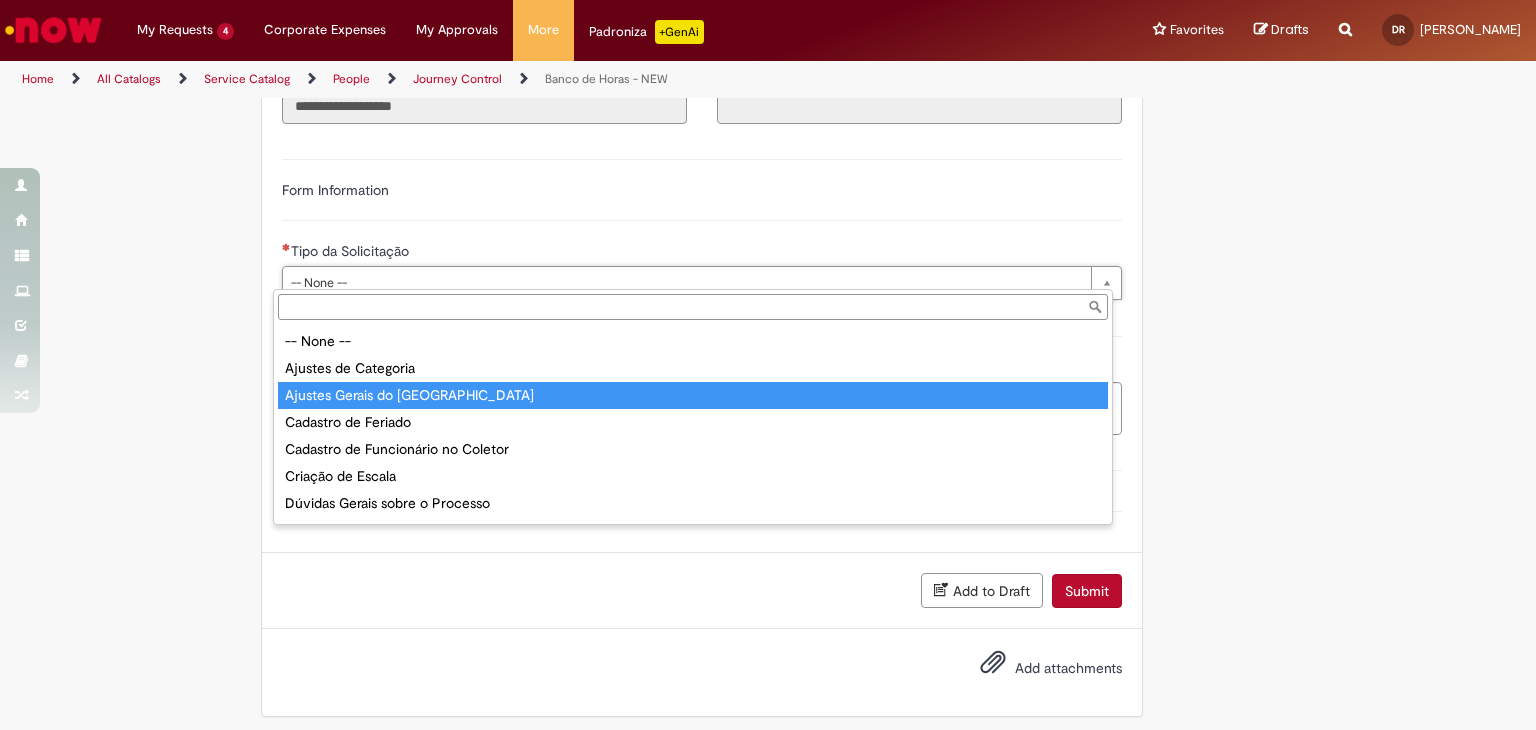 type on "**********" 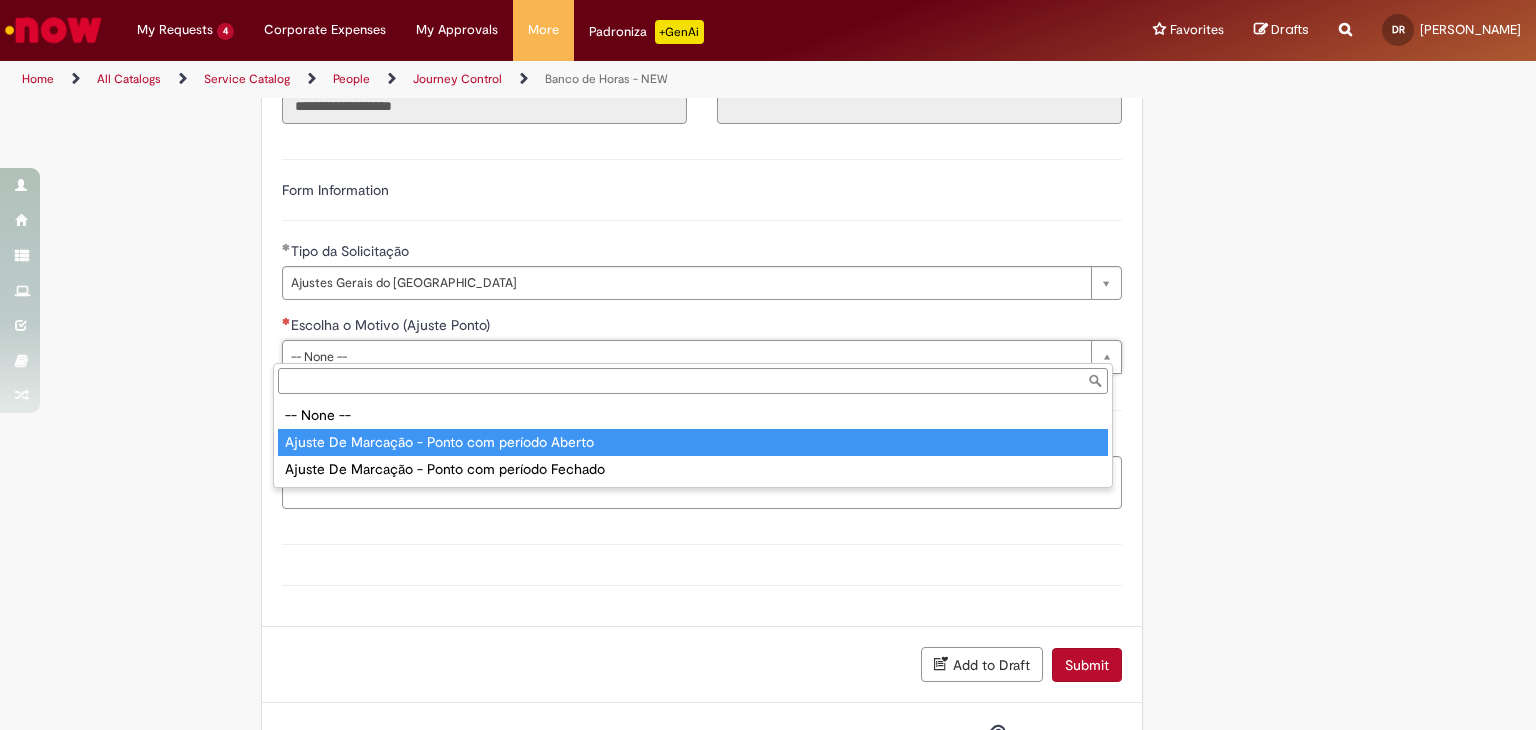 type on "**********" 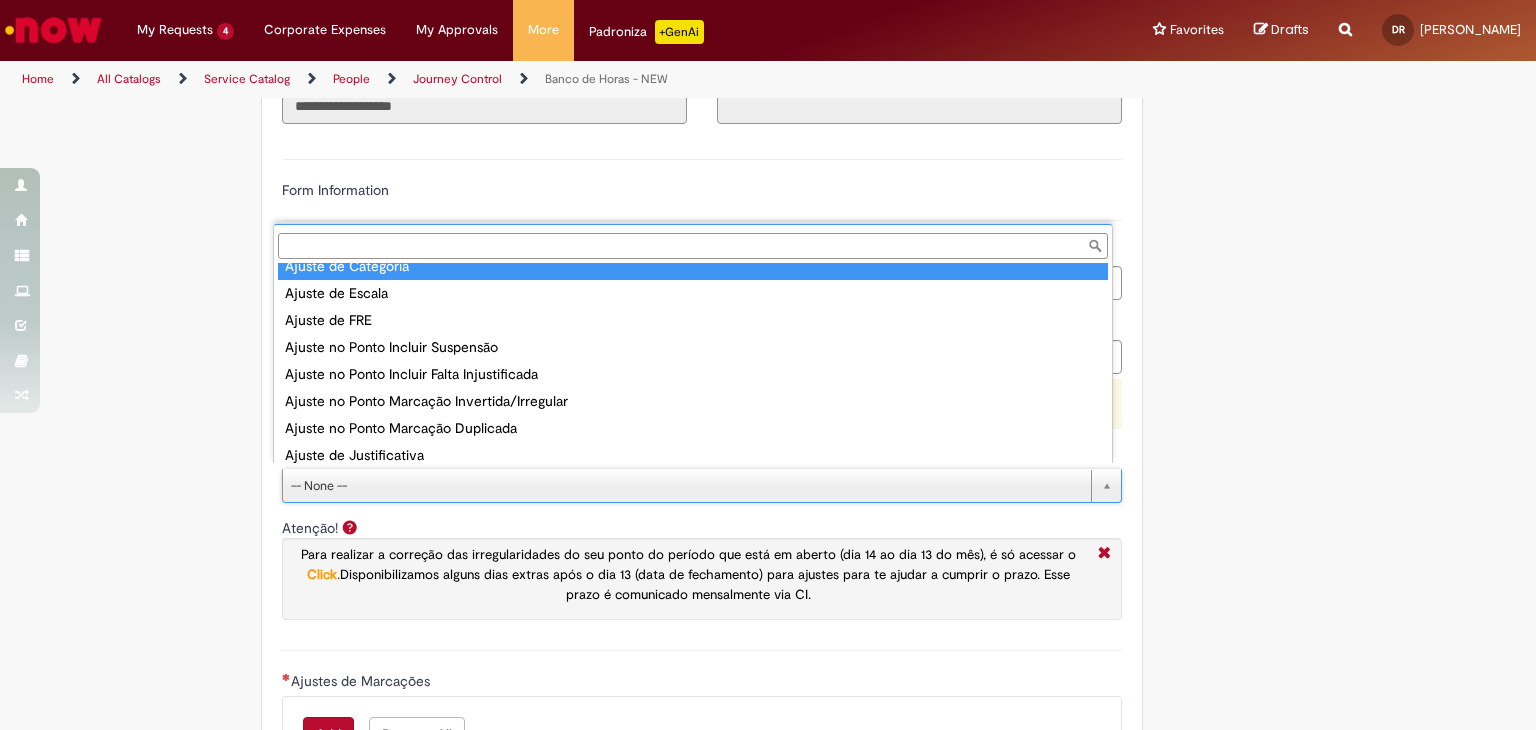 scroll, scrollTop: 104, scrollLeft: 0, axis: vertical 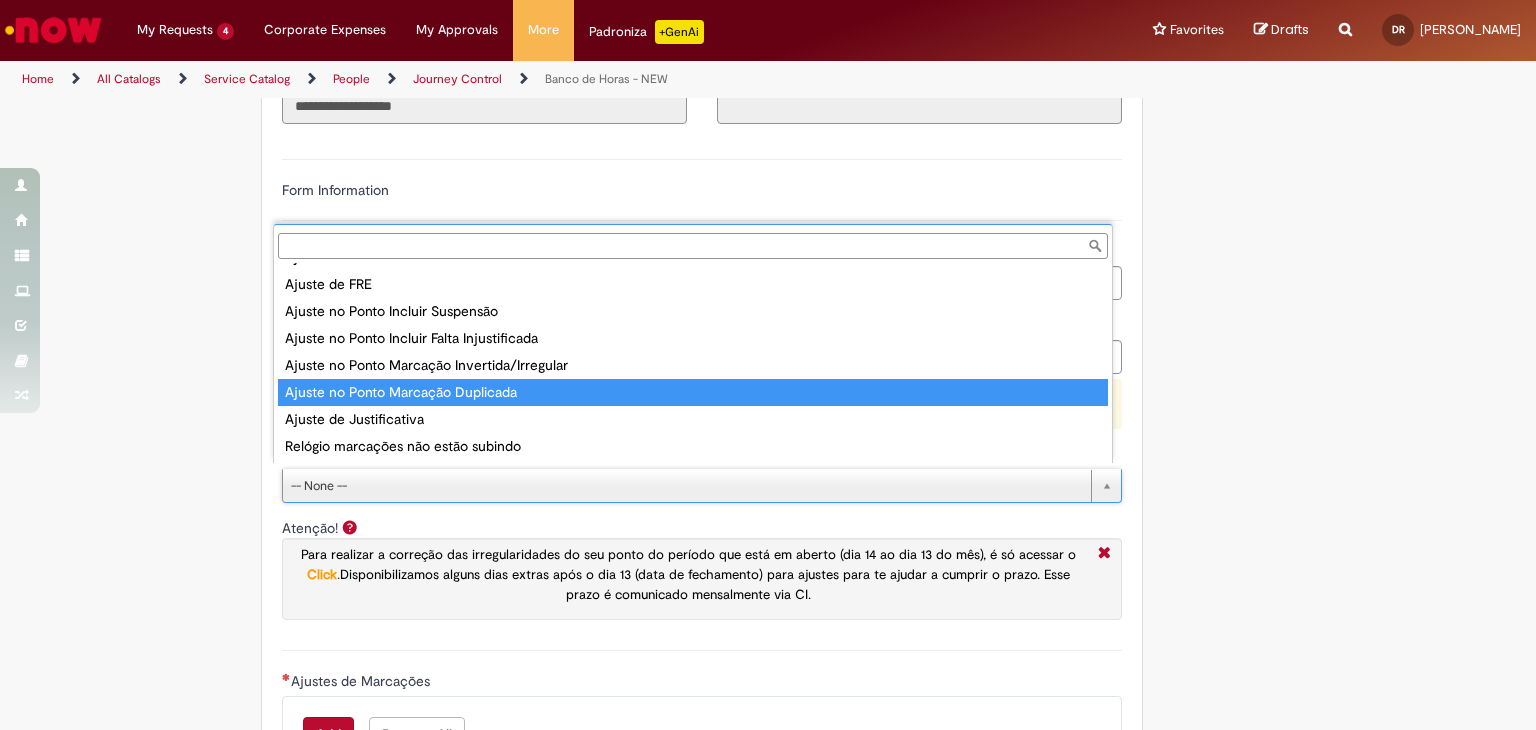 type on "**********" 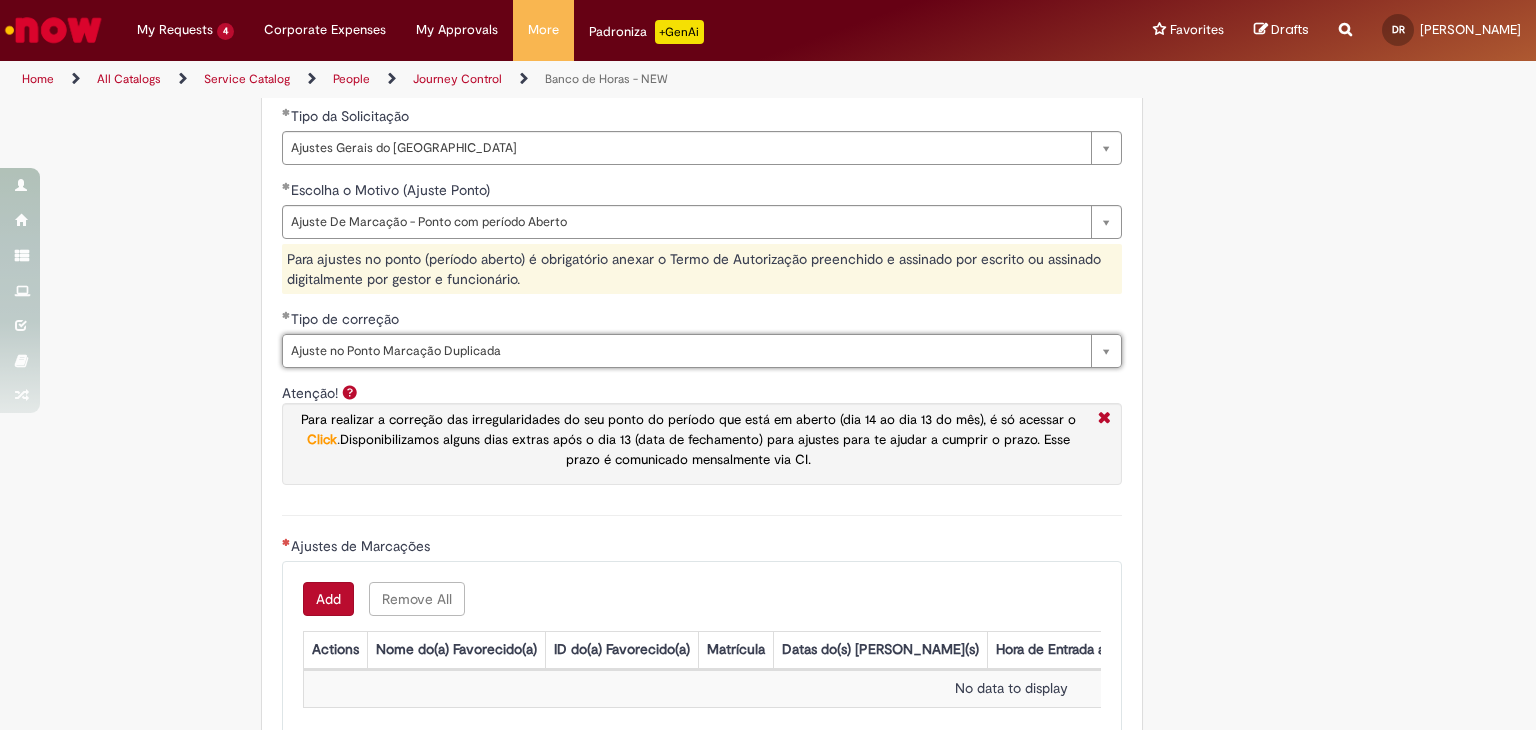scroll, scrollTop: 1372, scrollLeft: 0, axis: vertical 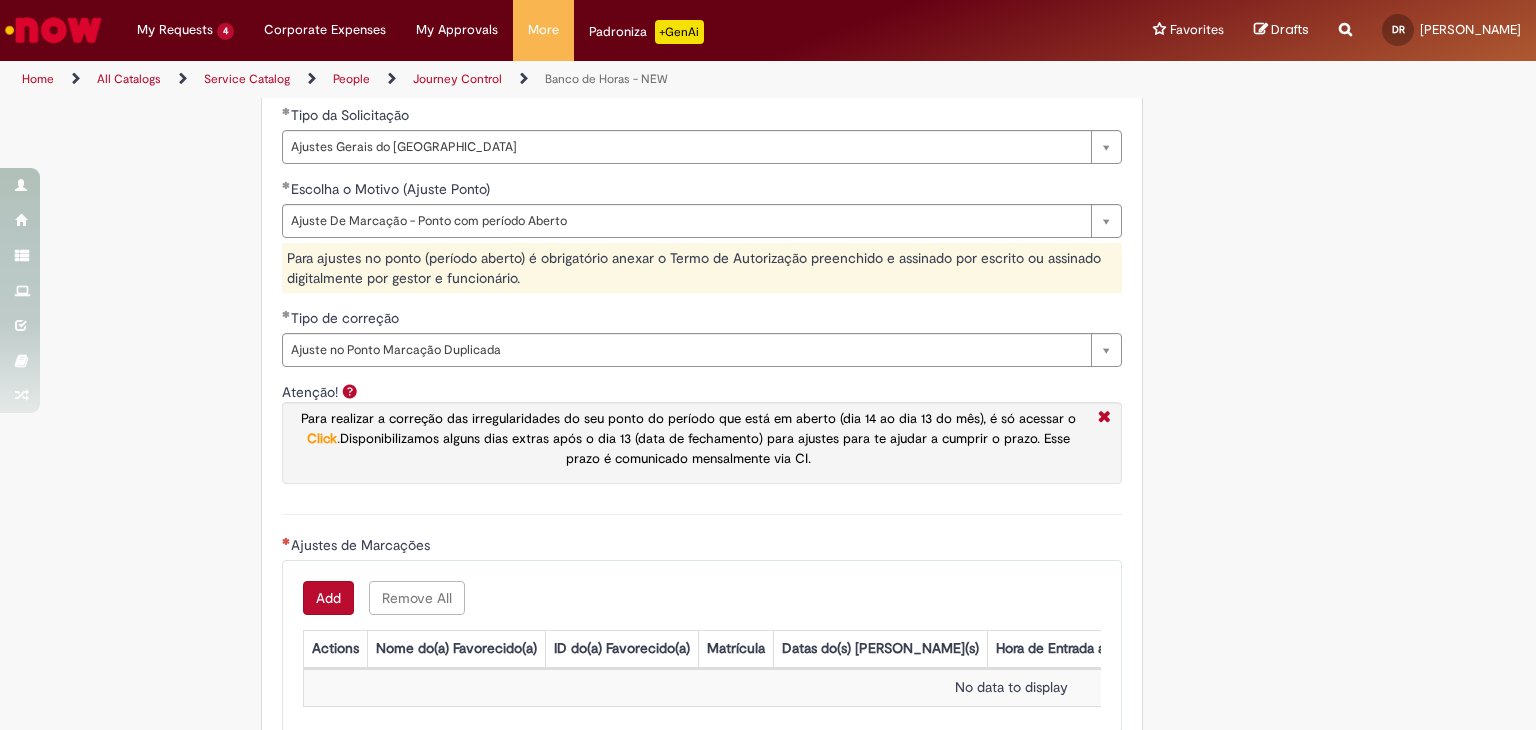 click on "Add" at bounding box center (328, 598) 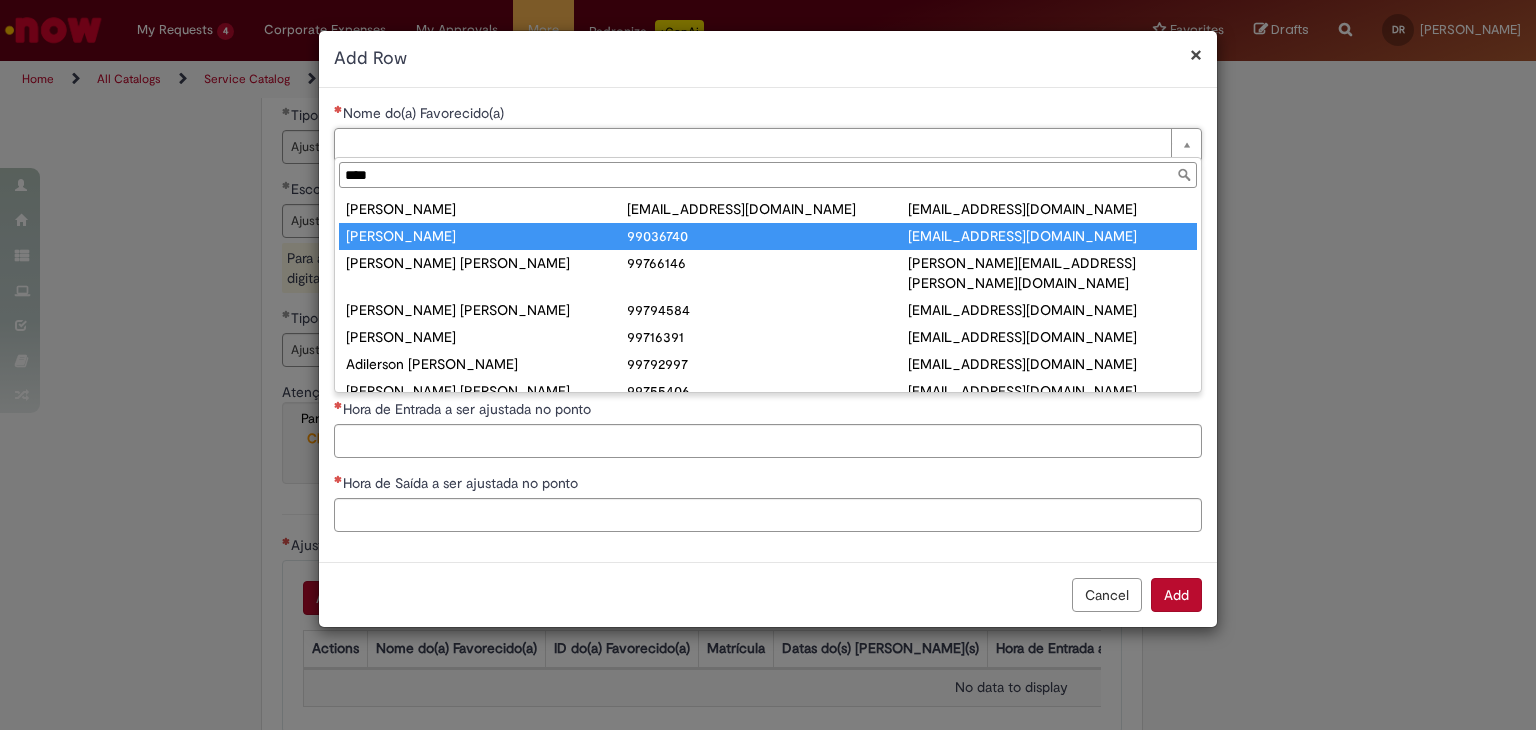 type on "****" 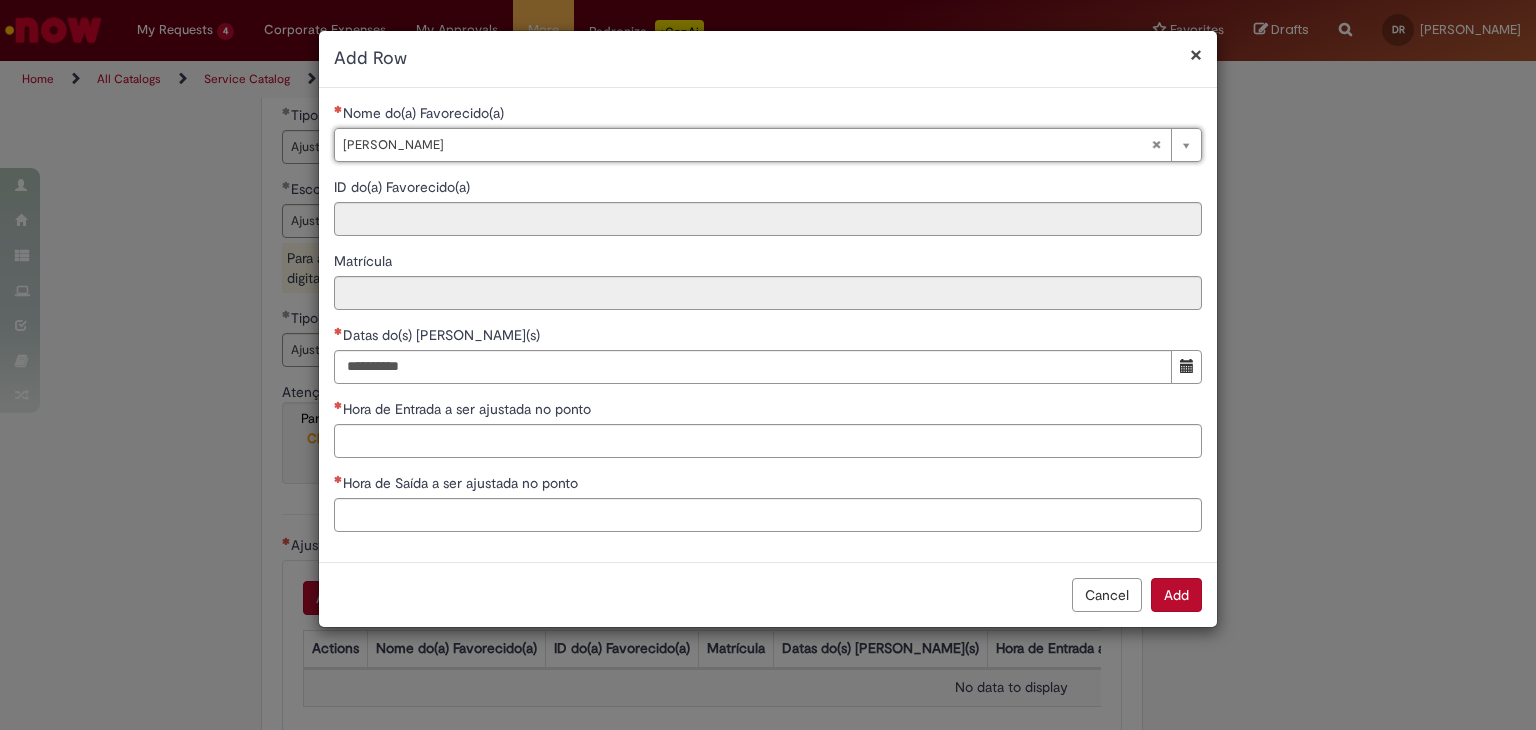type on "********" 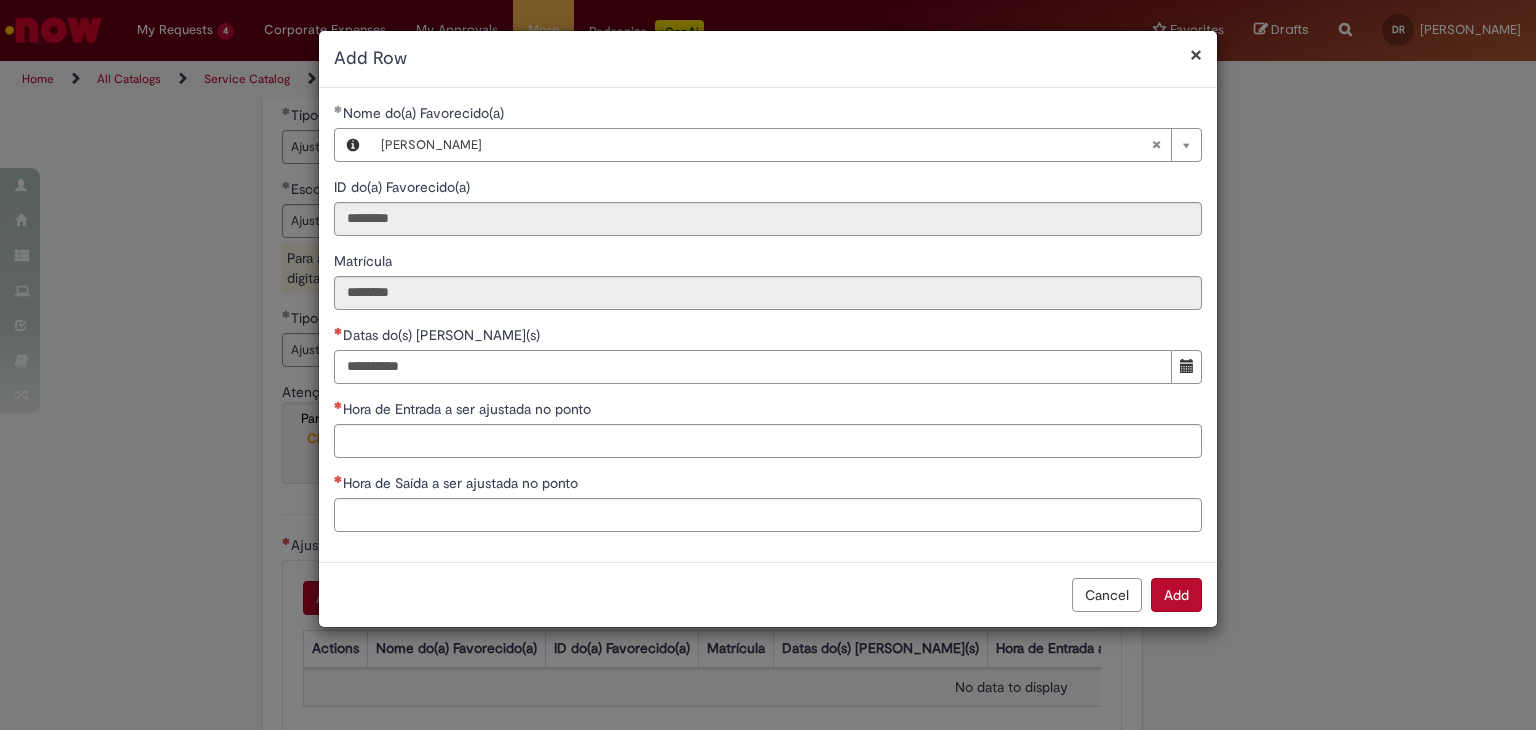 click on "Datas do(s) [PERSON_NAME](s)" at bounding box center [753, 367] 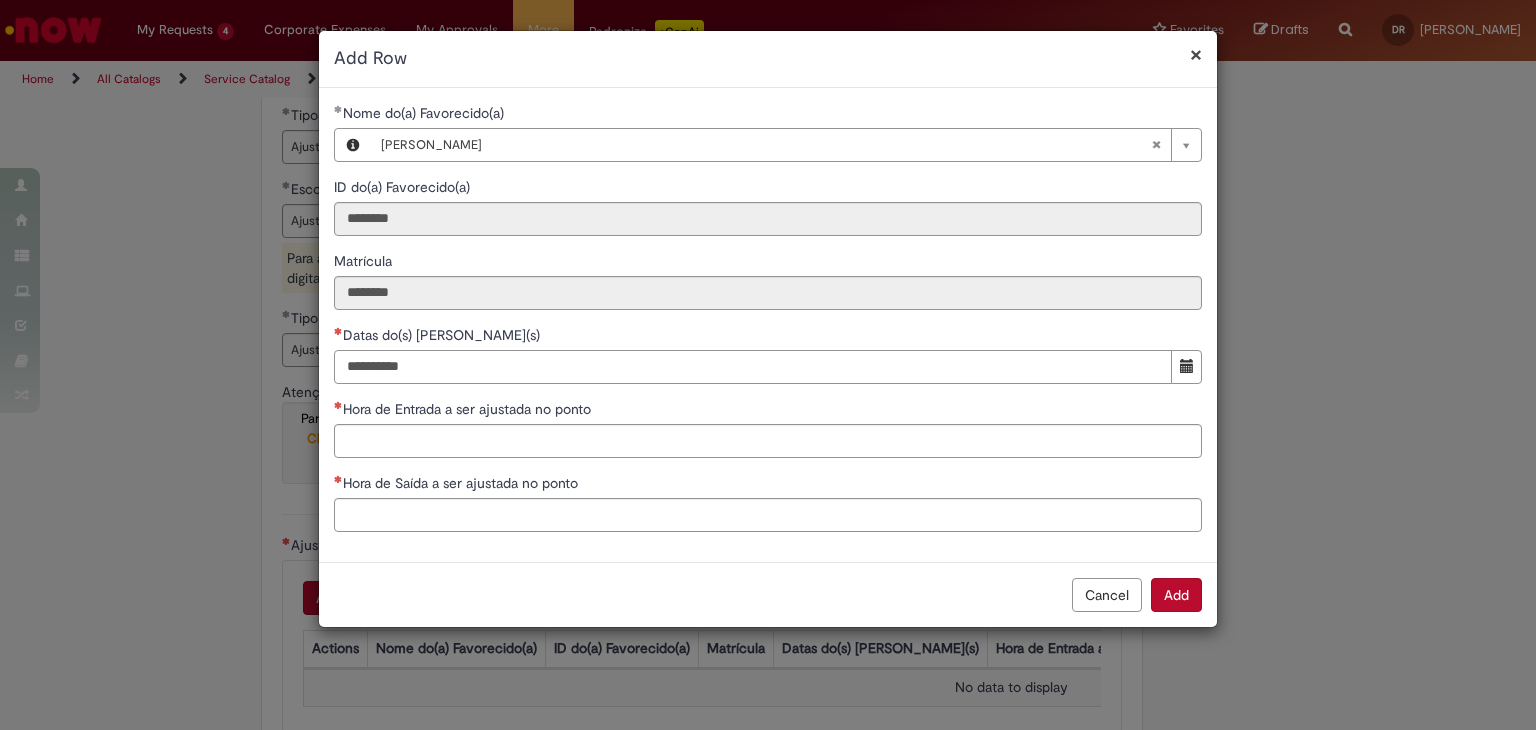 type on "**********" 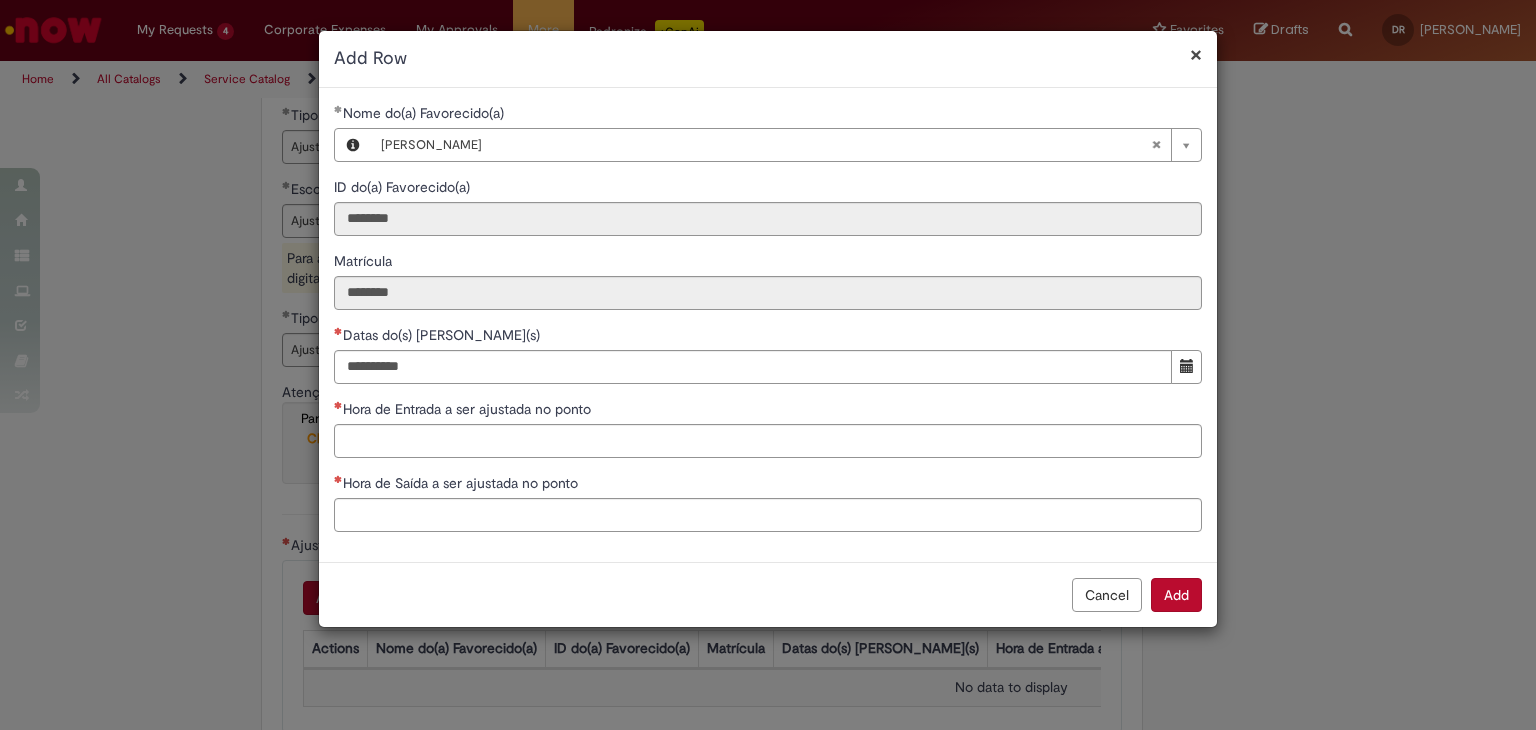 type 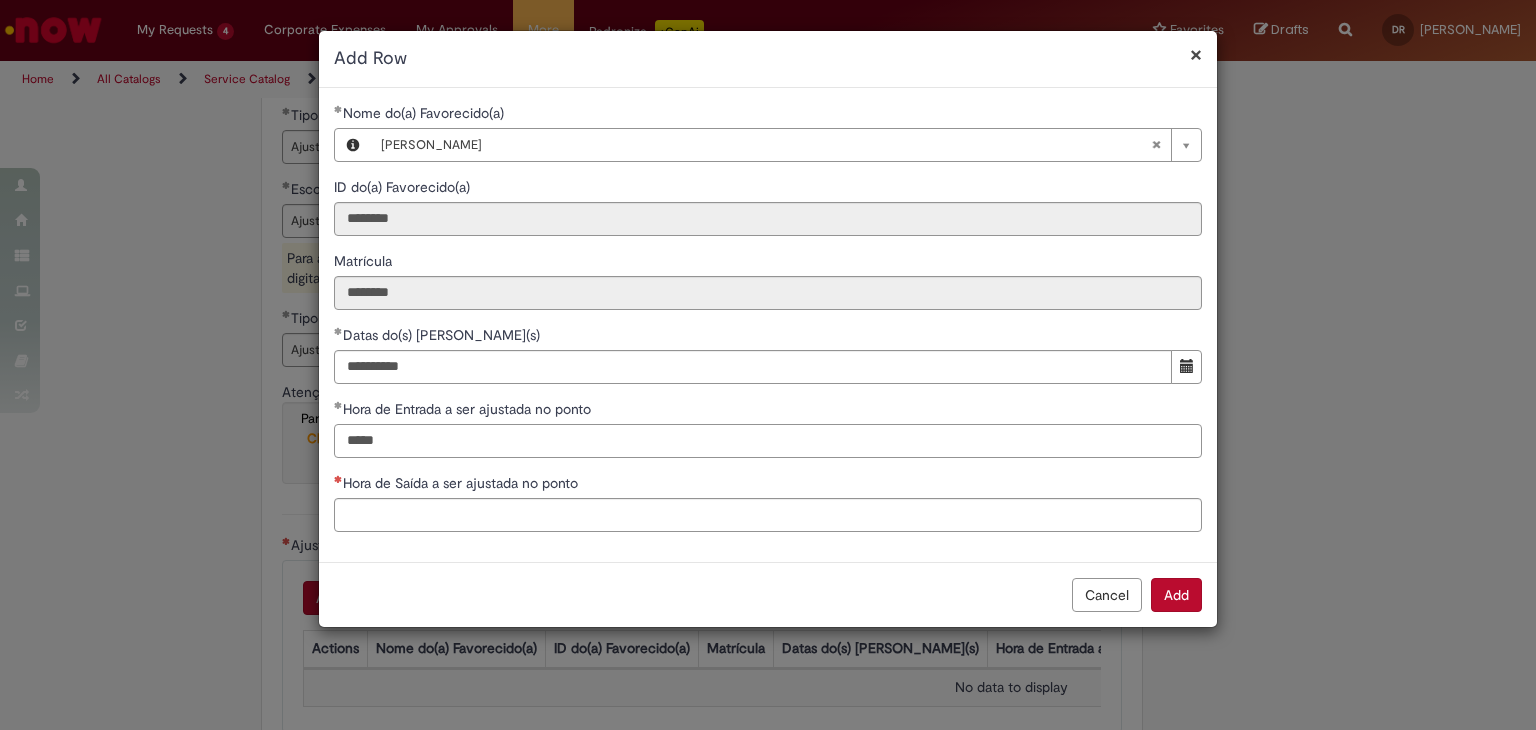 type on "*****" 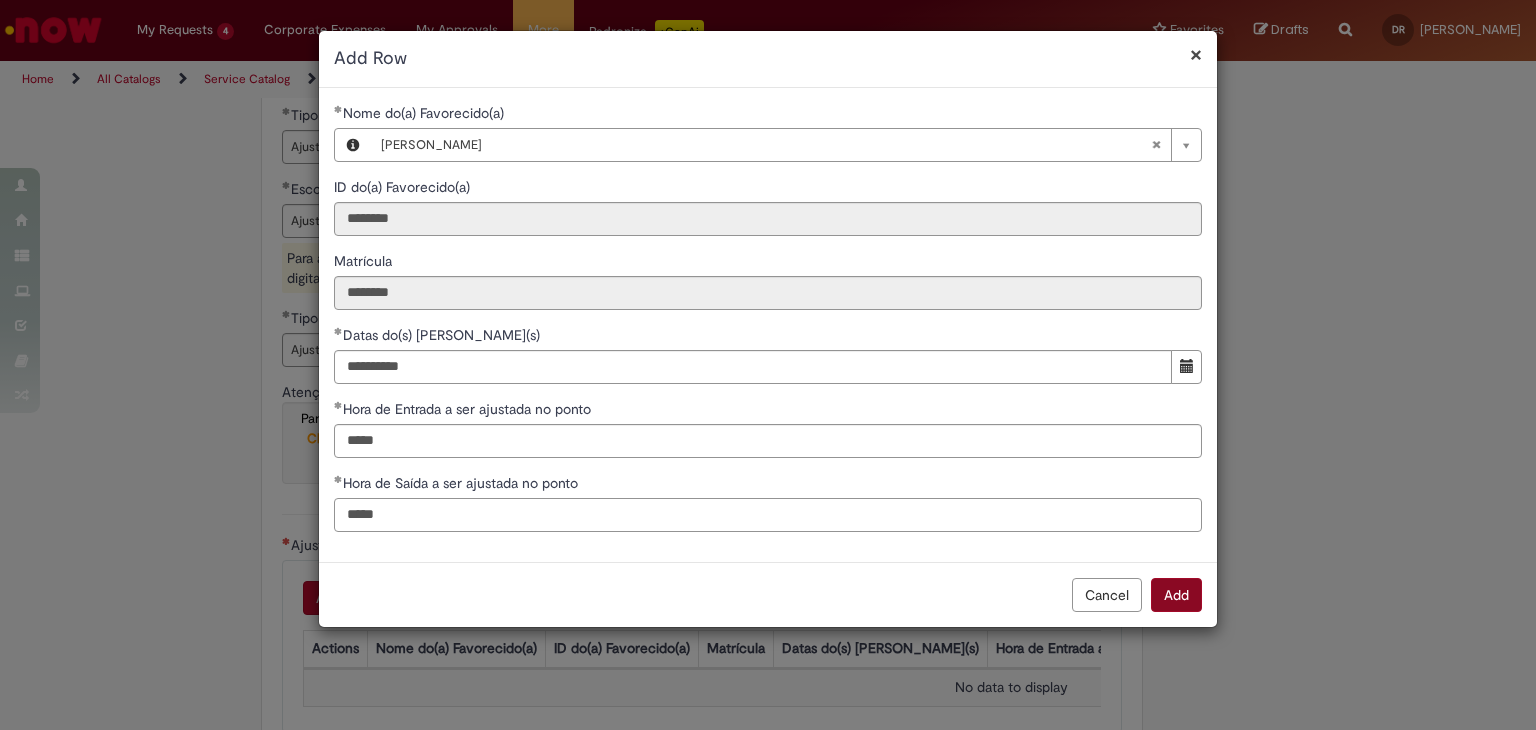 type on "*****" 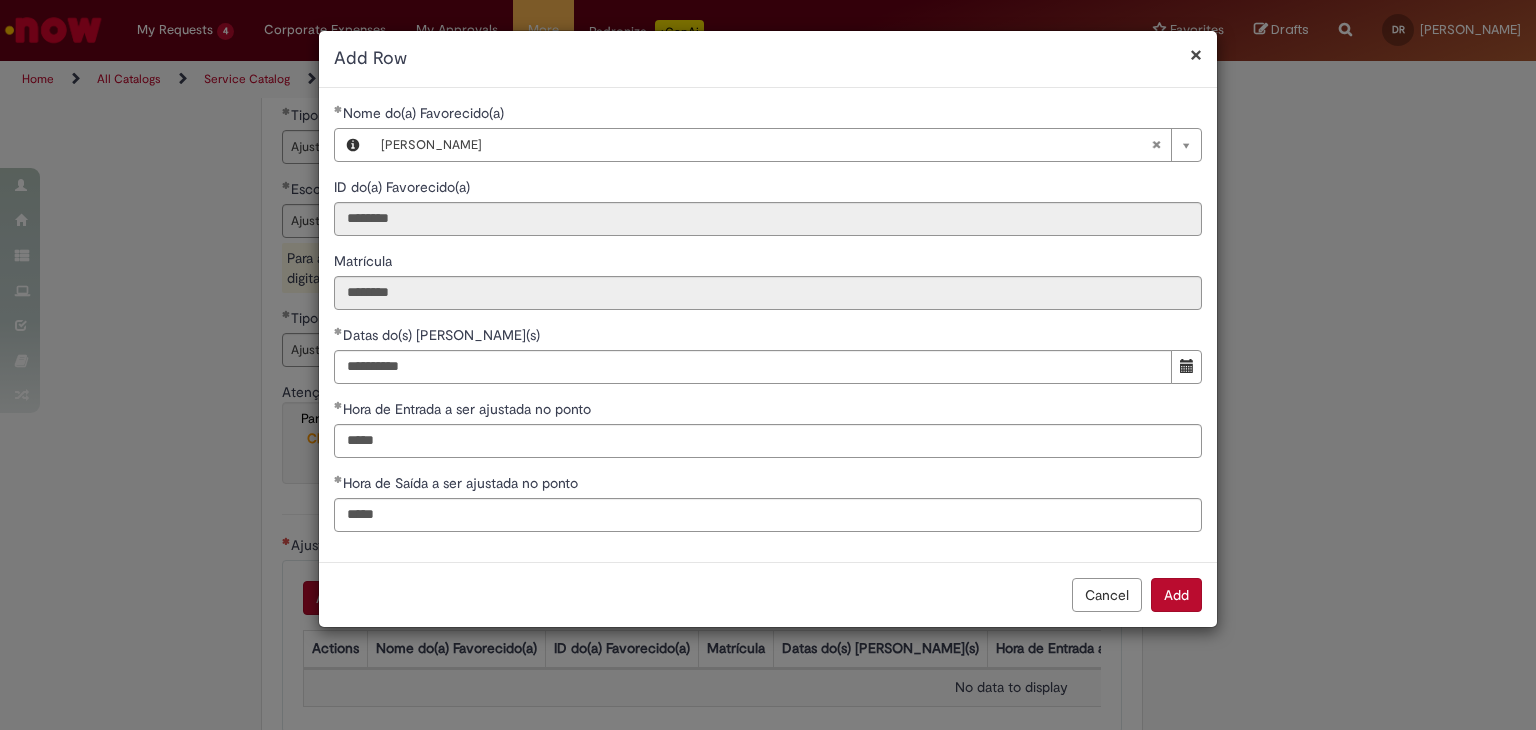 click on "Add" at bounding box center [1176, 595] 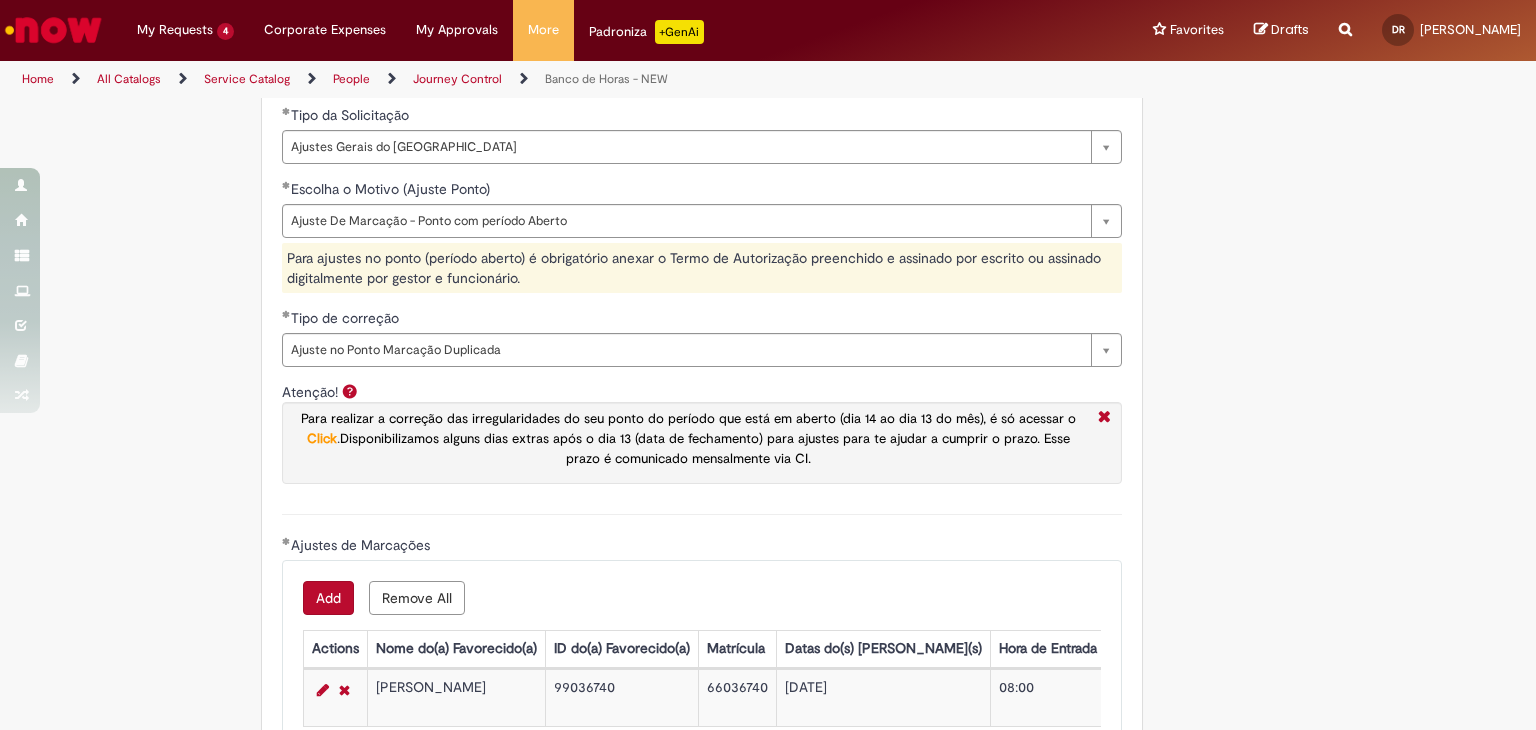 click on "Add Remove All" at bounding box center [702, 598] 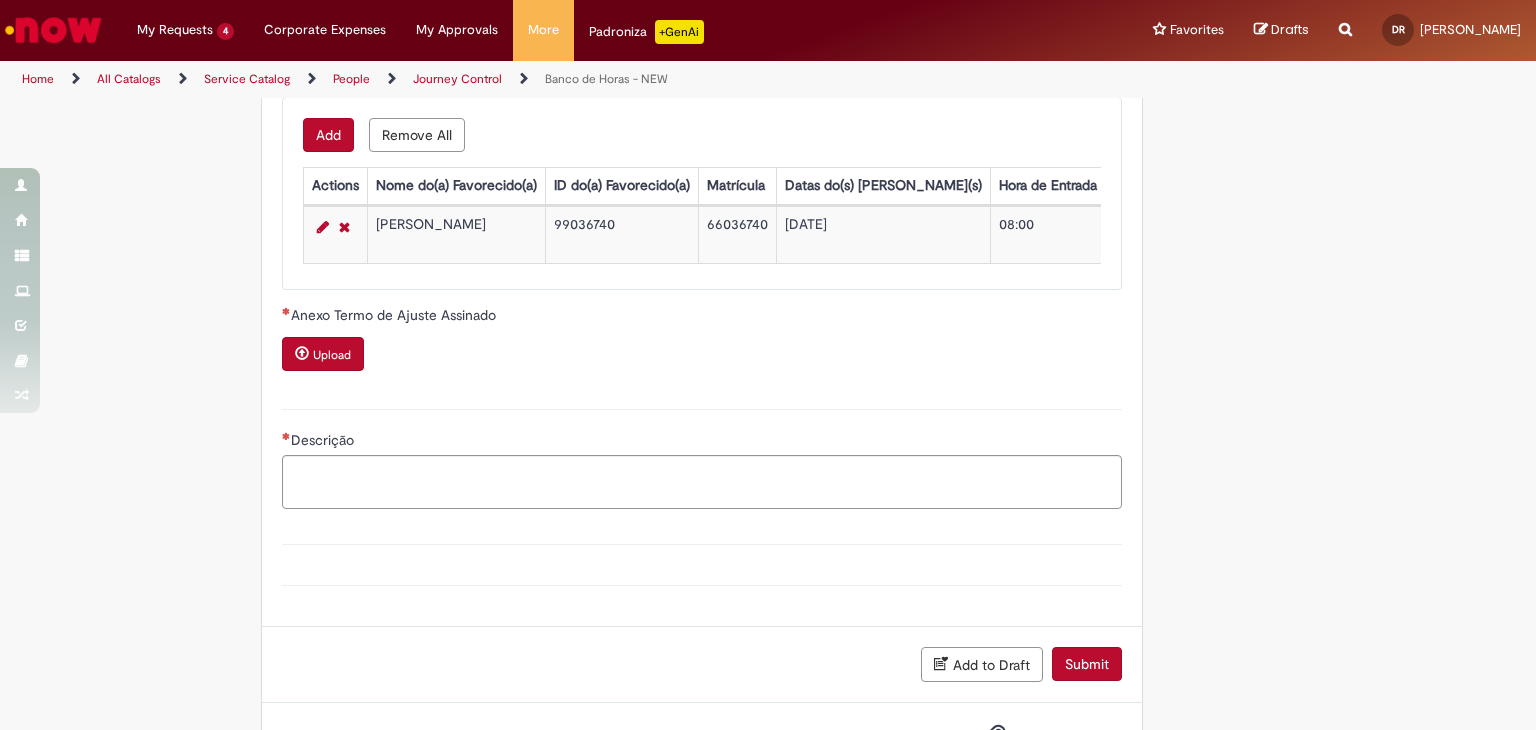 scroll, scrollTop: 1840, scrollLeft: 0, axis: vertical 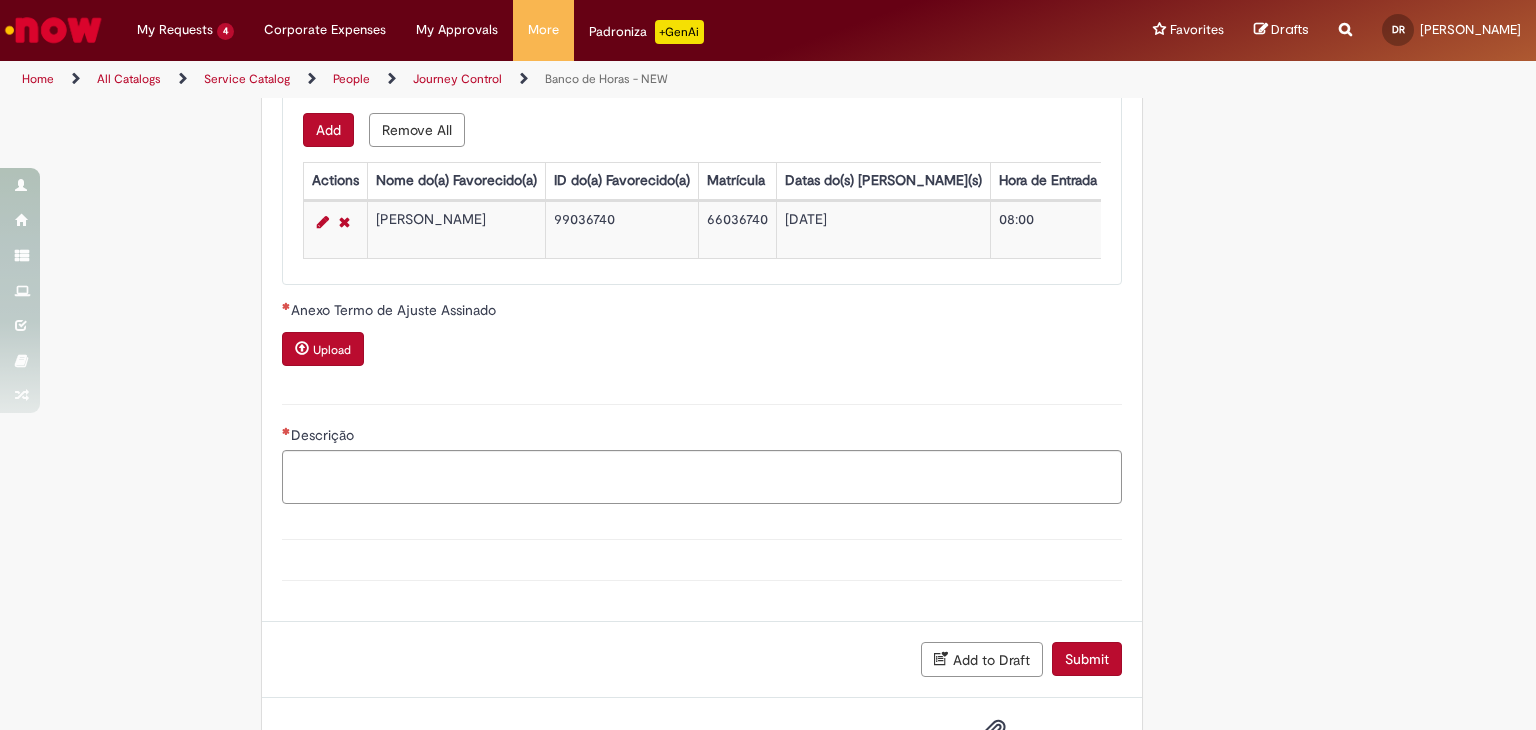 click on "Upload" at bounding box center [332, 350] 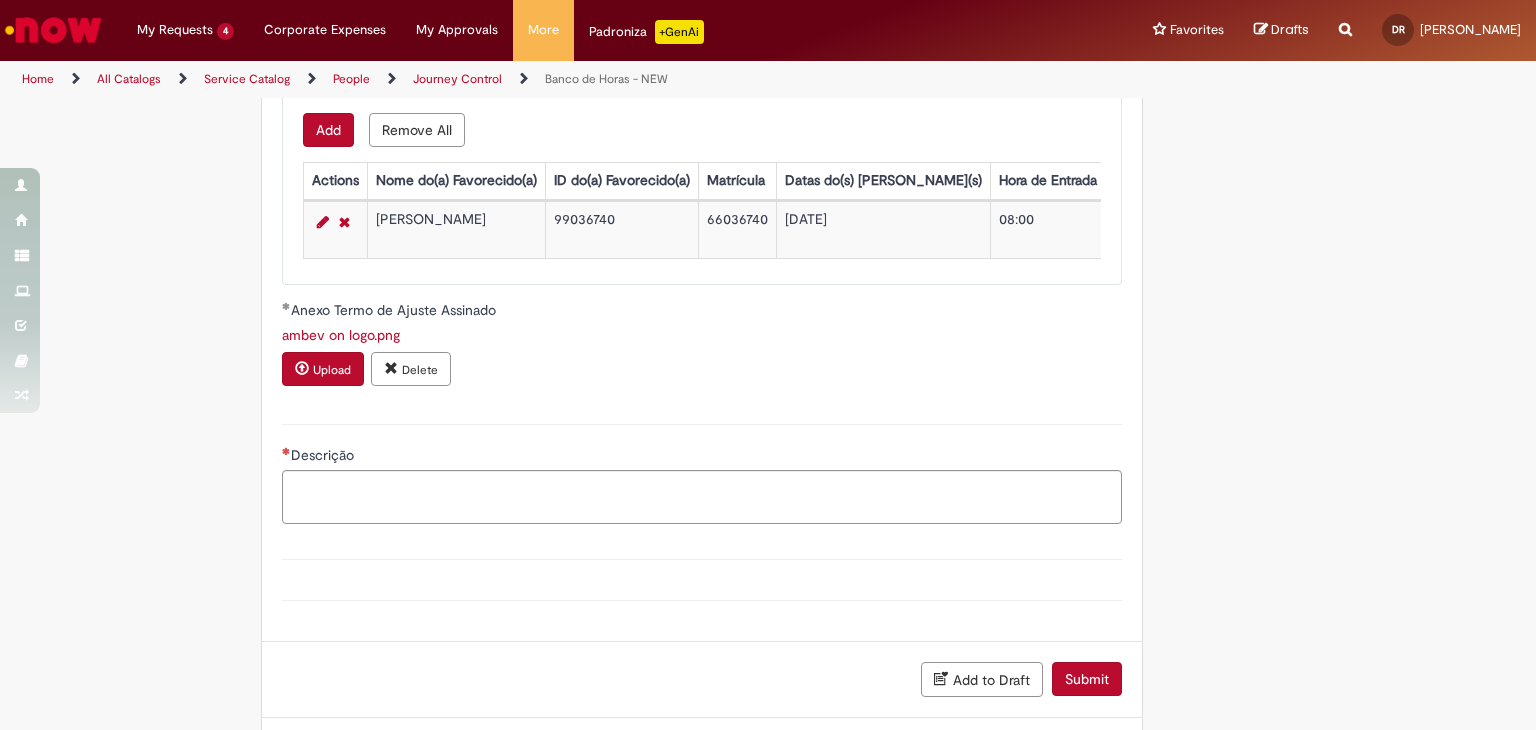 click on "Descrição" at bounding box center (702, 457) 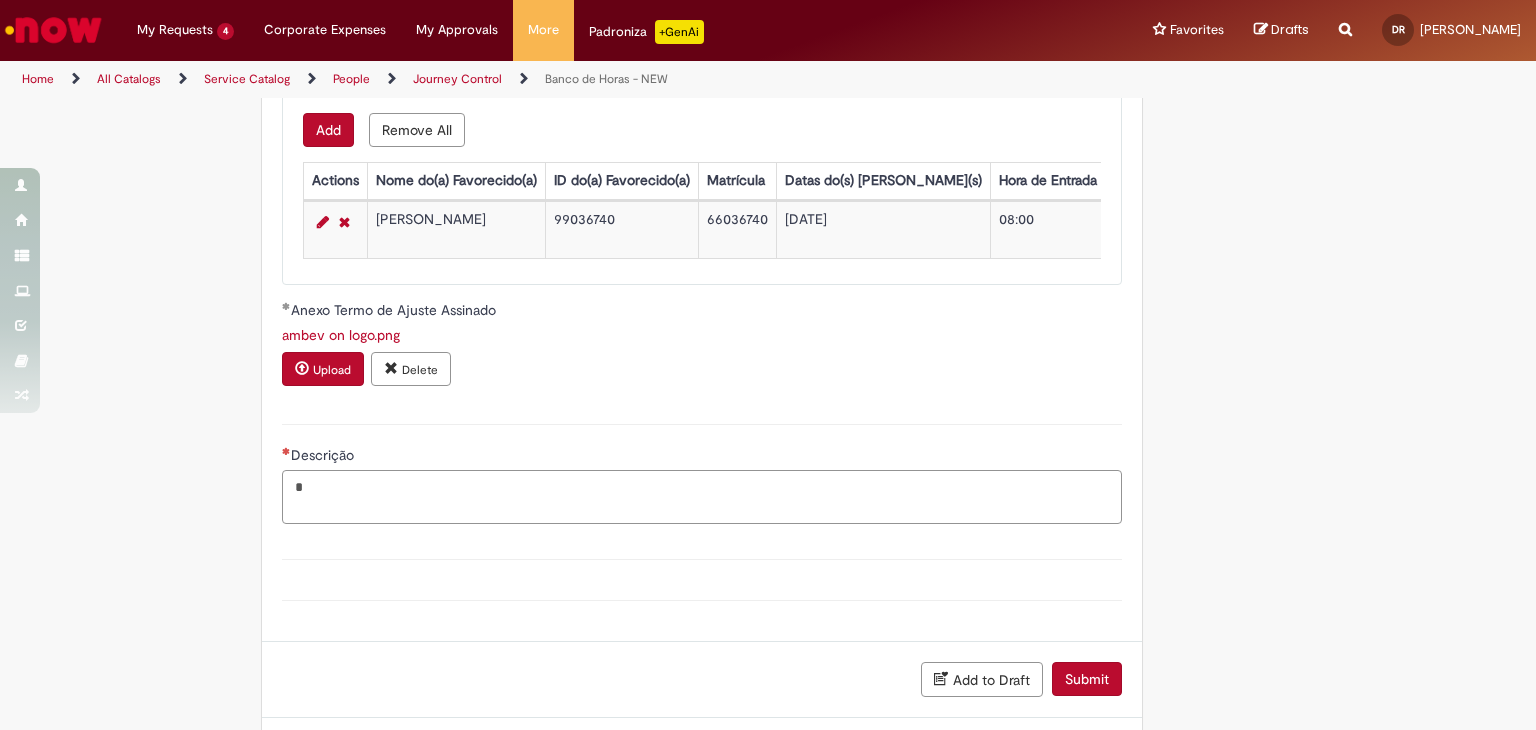 click on "*" at bounding box center [702, 497] 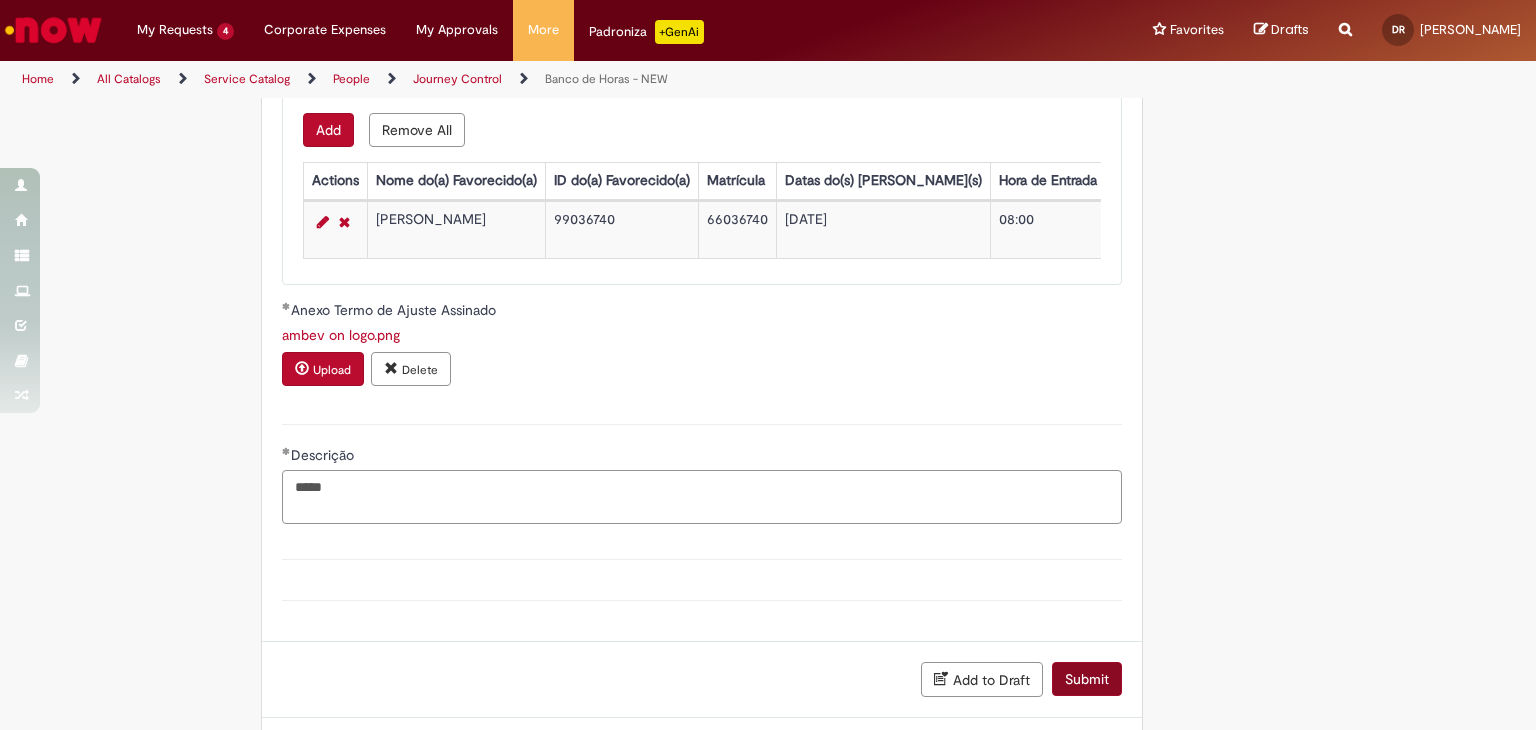 type on "*****" 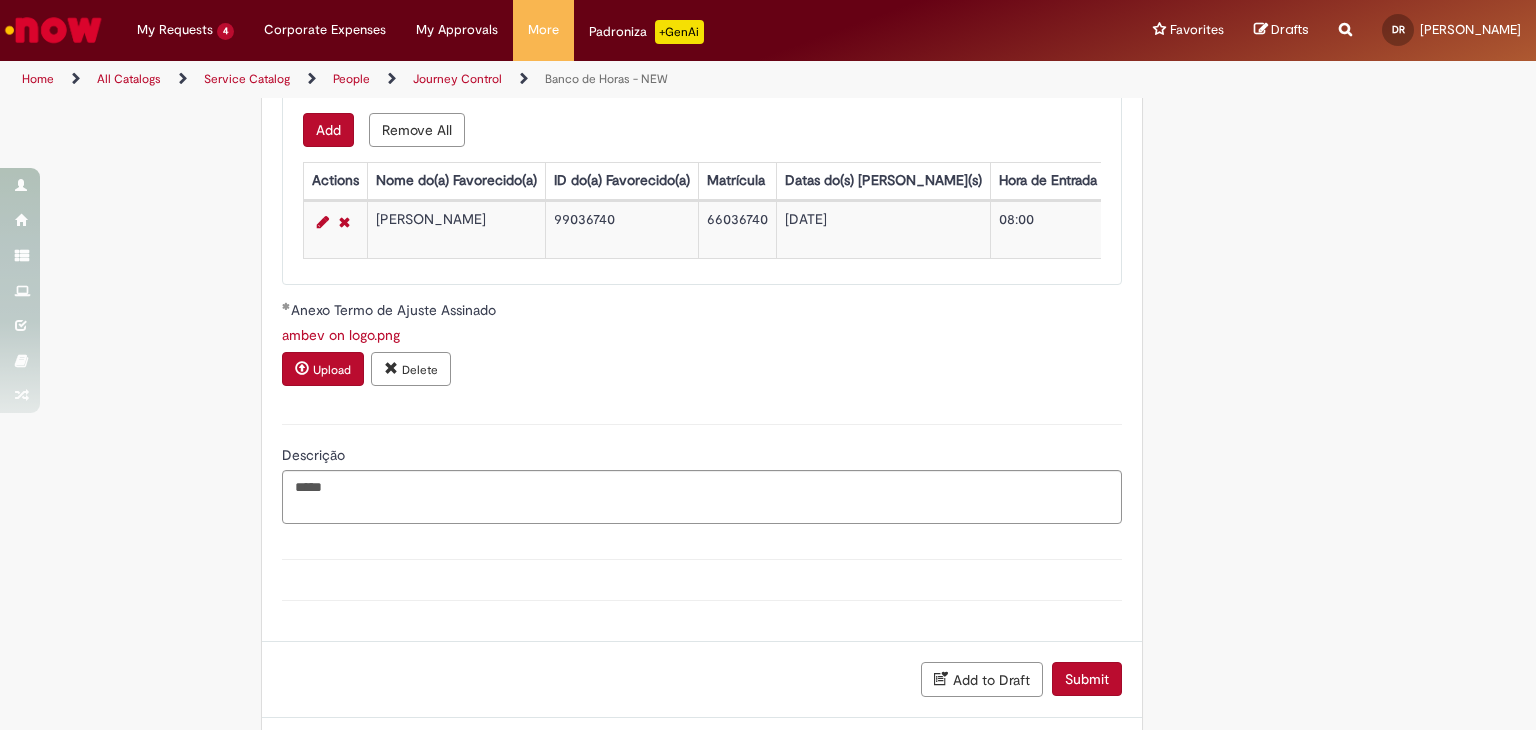 click on "Submit" at bounding box center (1087, 679) 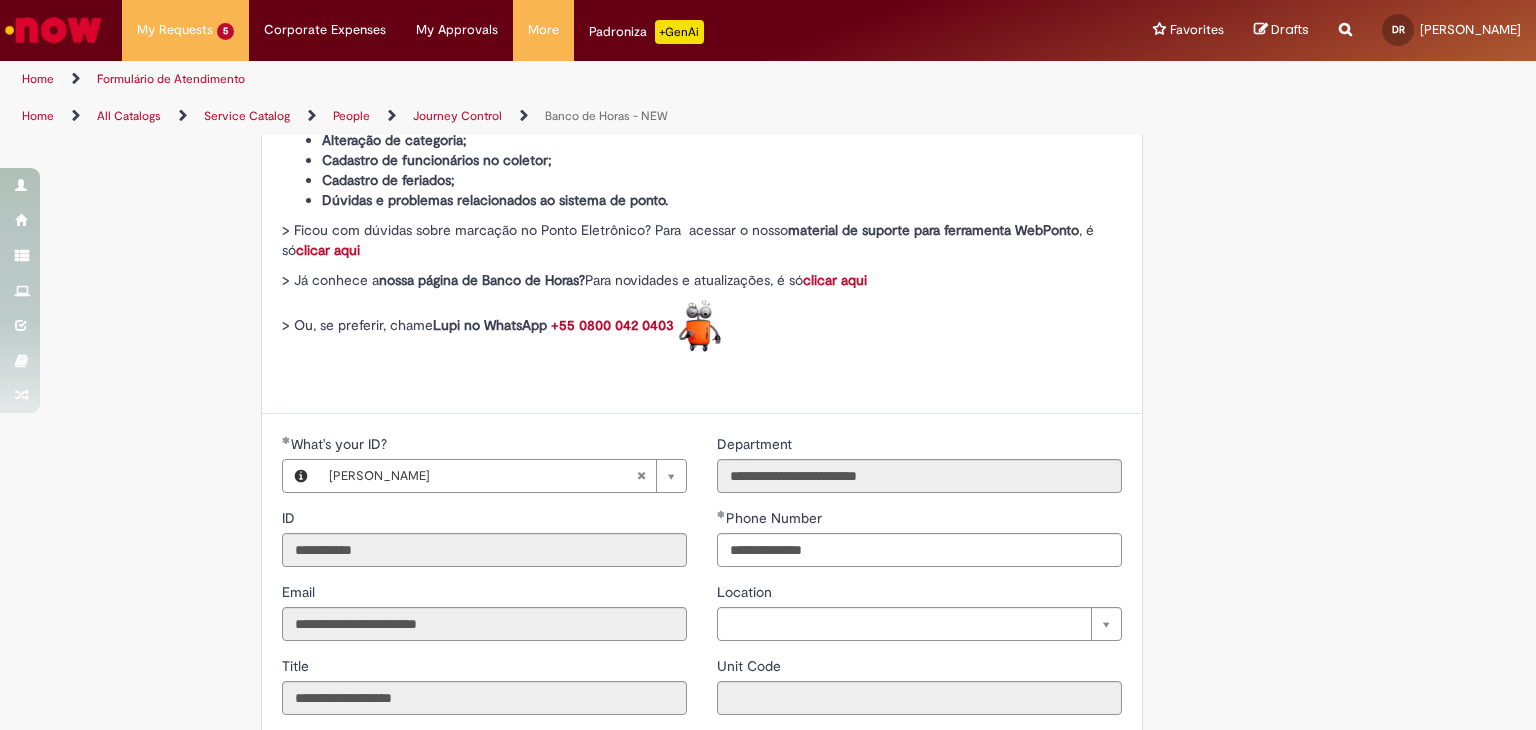 scroll, scrollTop: 0, scrollLeft: 0, axis: both 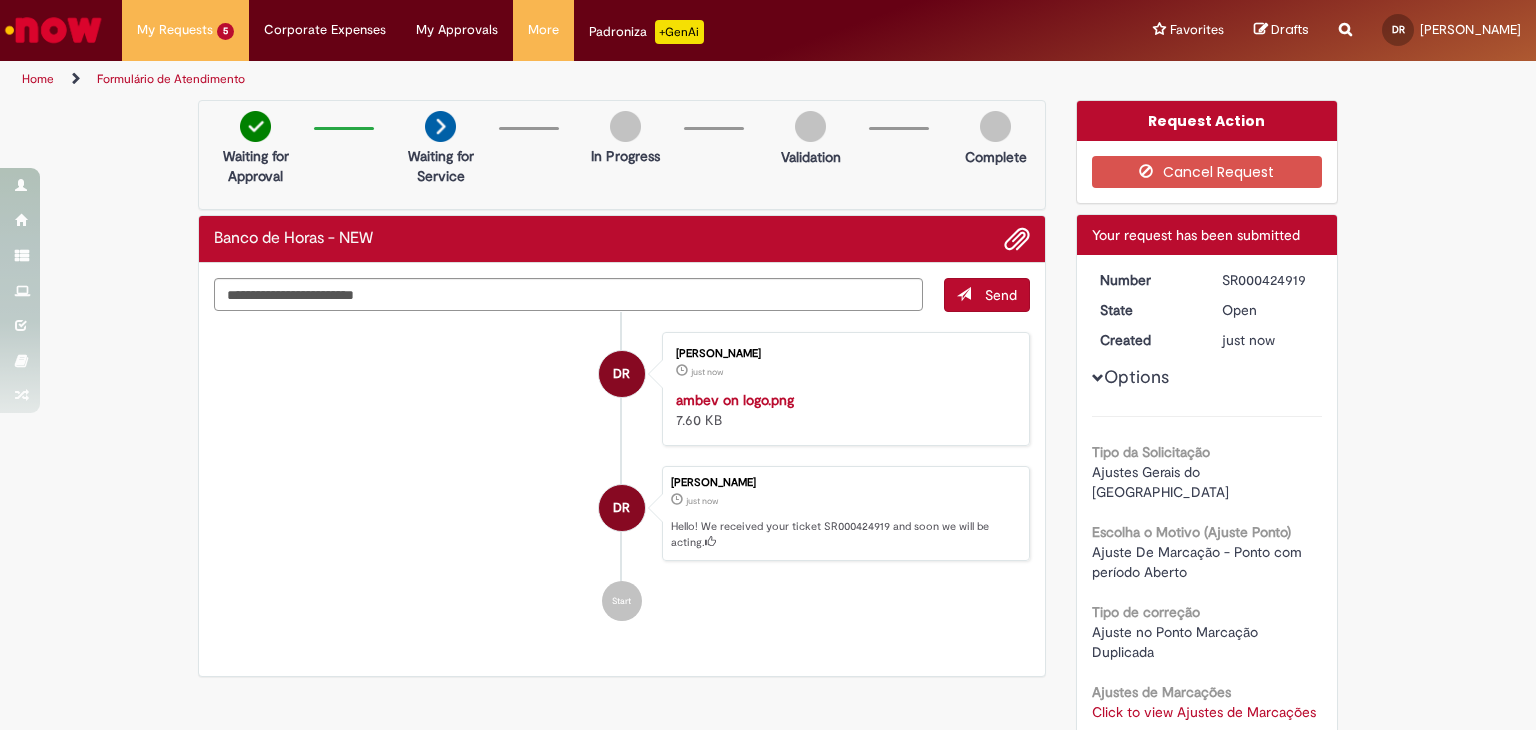 click on "SR000424919" at bounding box center [1268, 280] 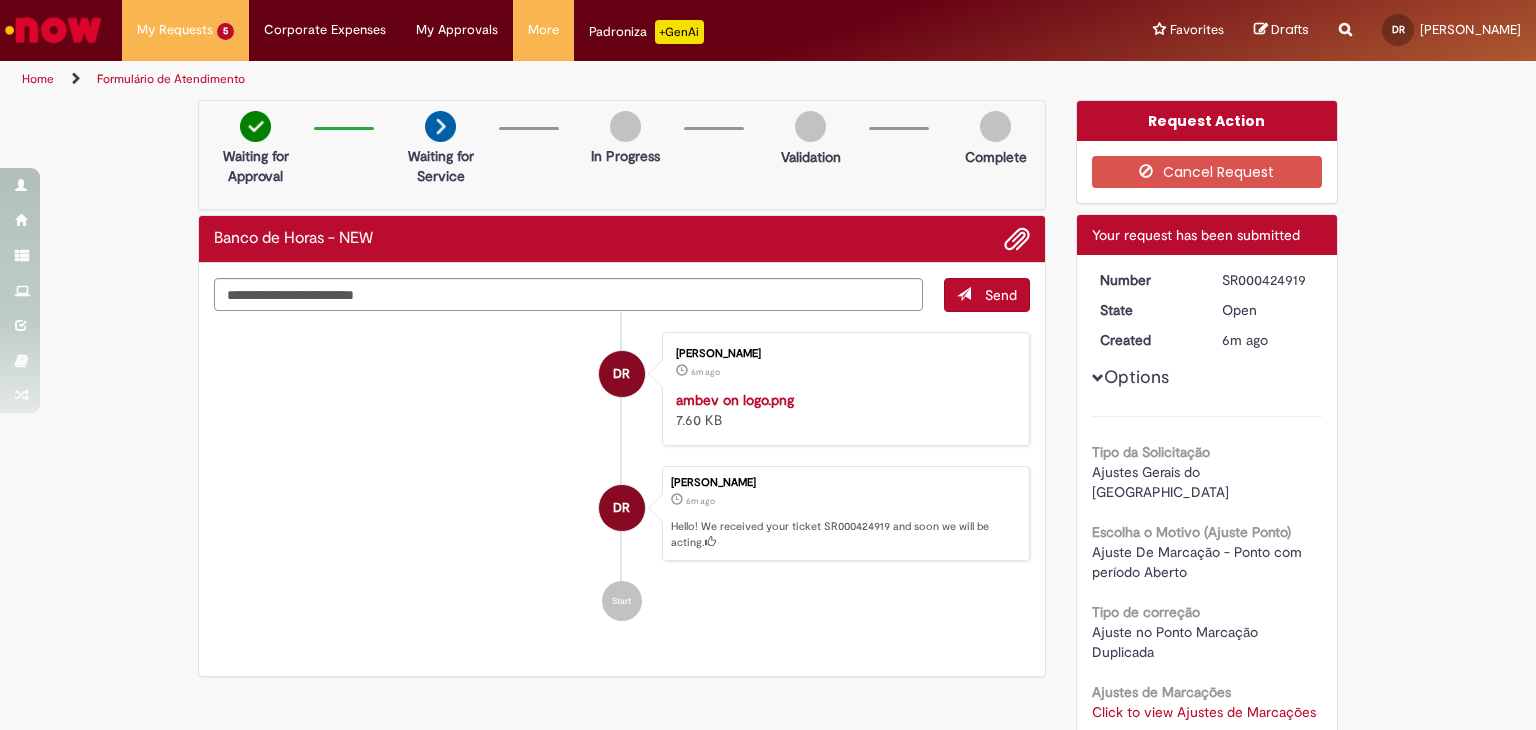 click on "[PERSON_NAME]
6m ago 6 minutes ago
ambev on logo.png  7.60 KB" at bounding box center (622, 389) 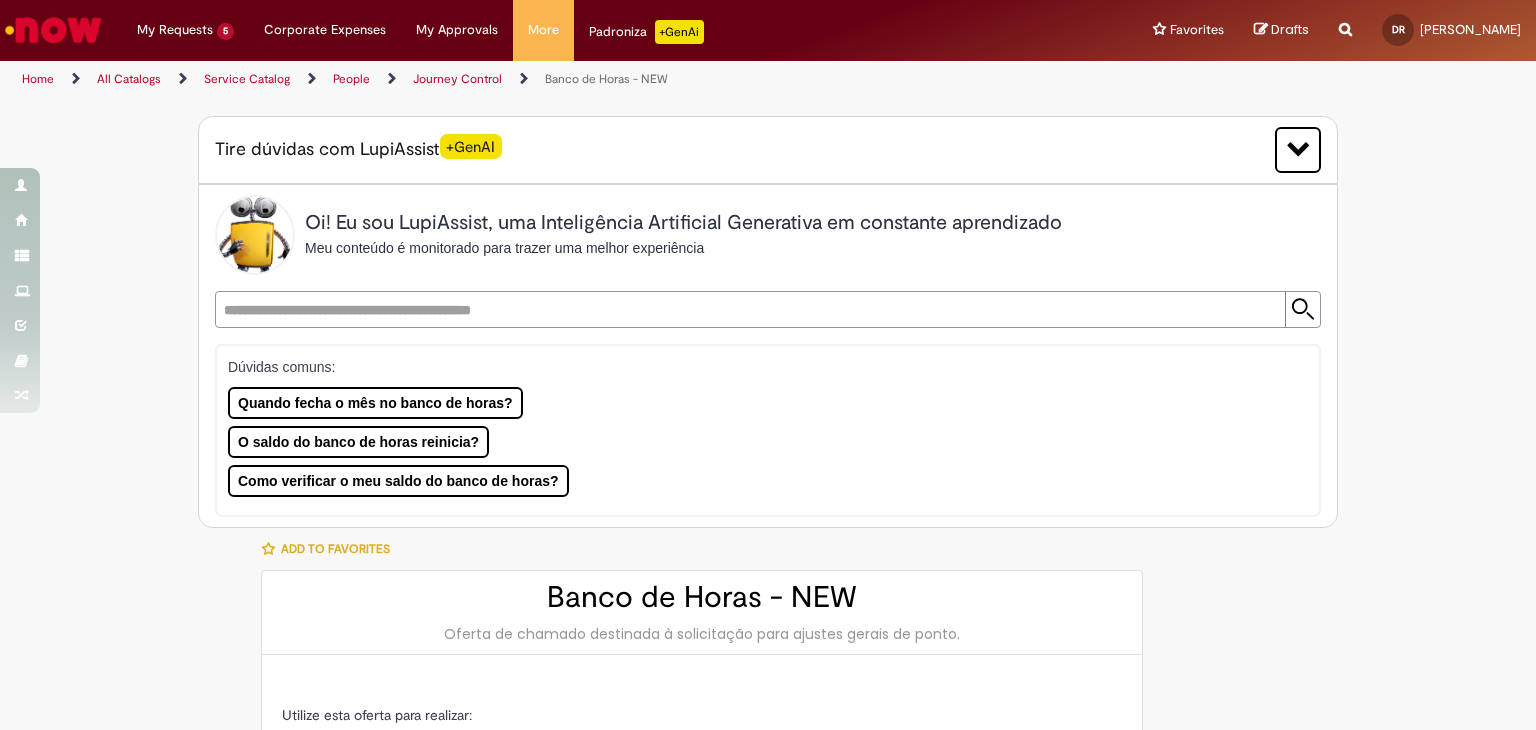 type on "**********" 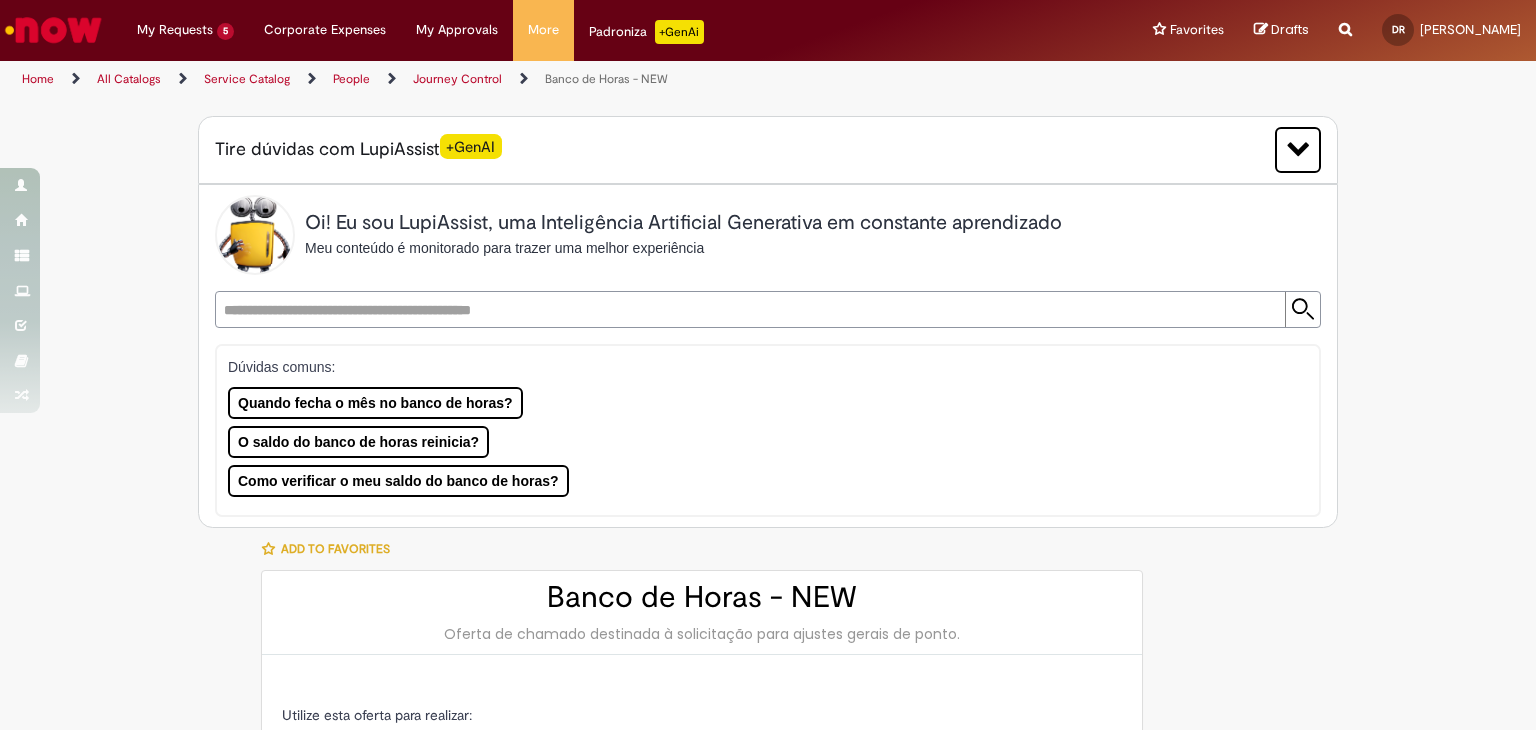 type on "**********" 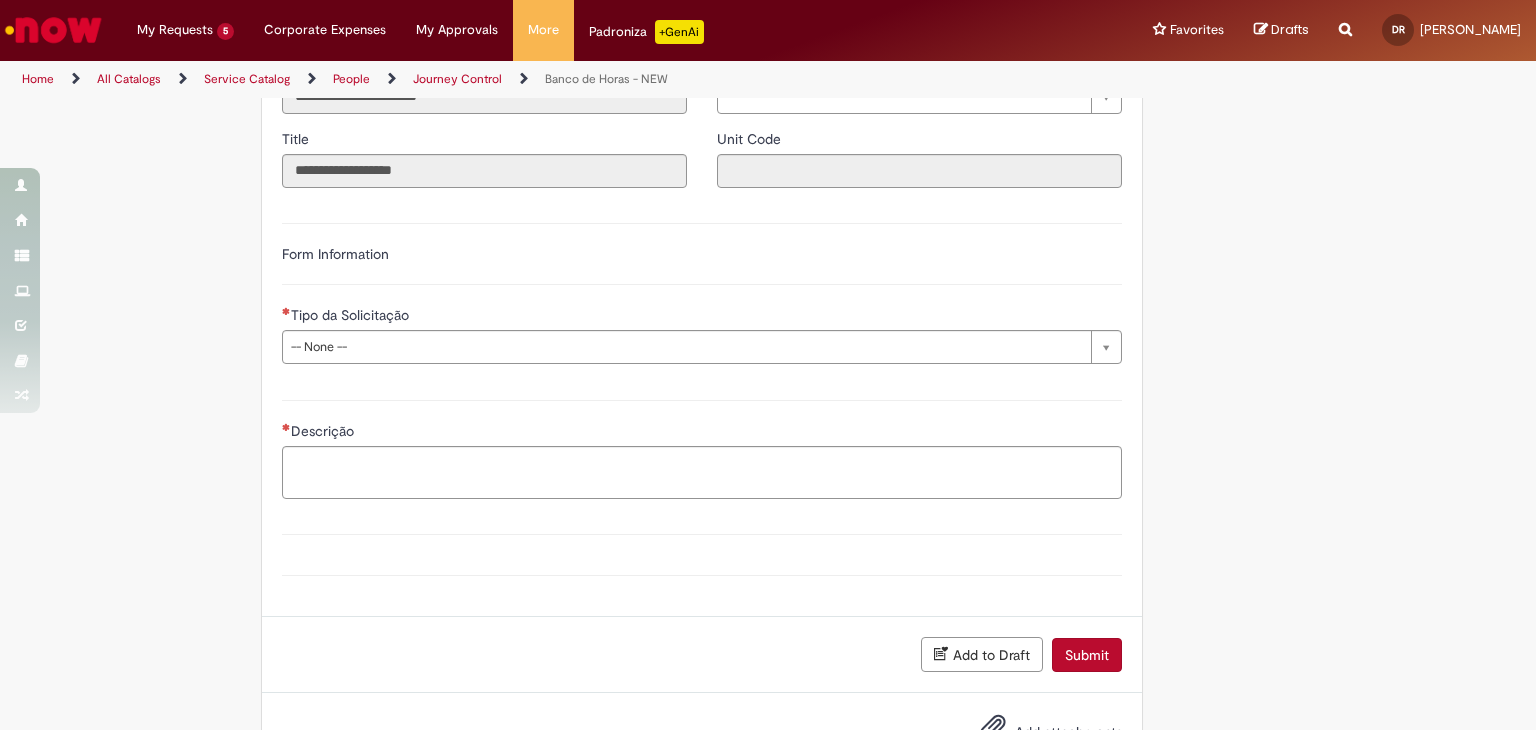 scroll, scrollTop: 1176, scrollLeft: 0, axis: vertical 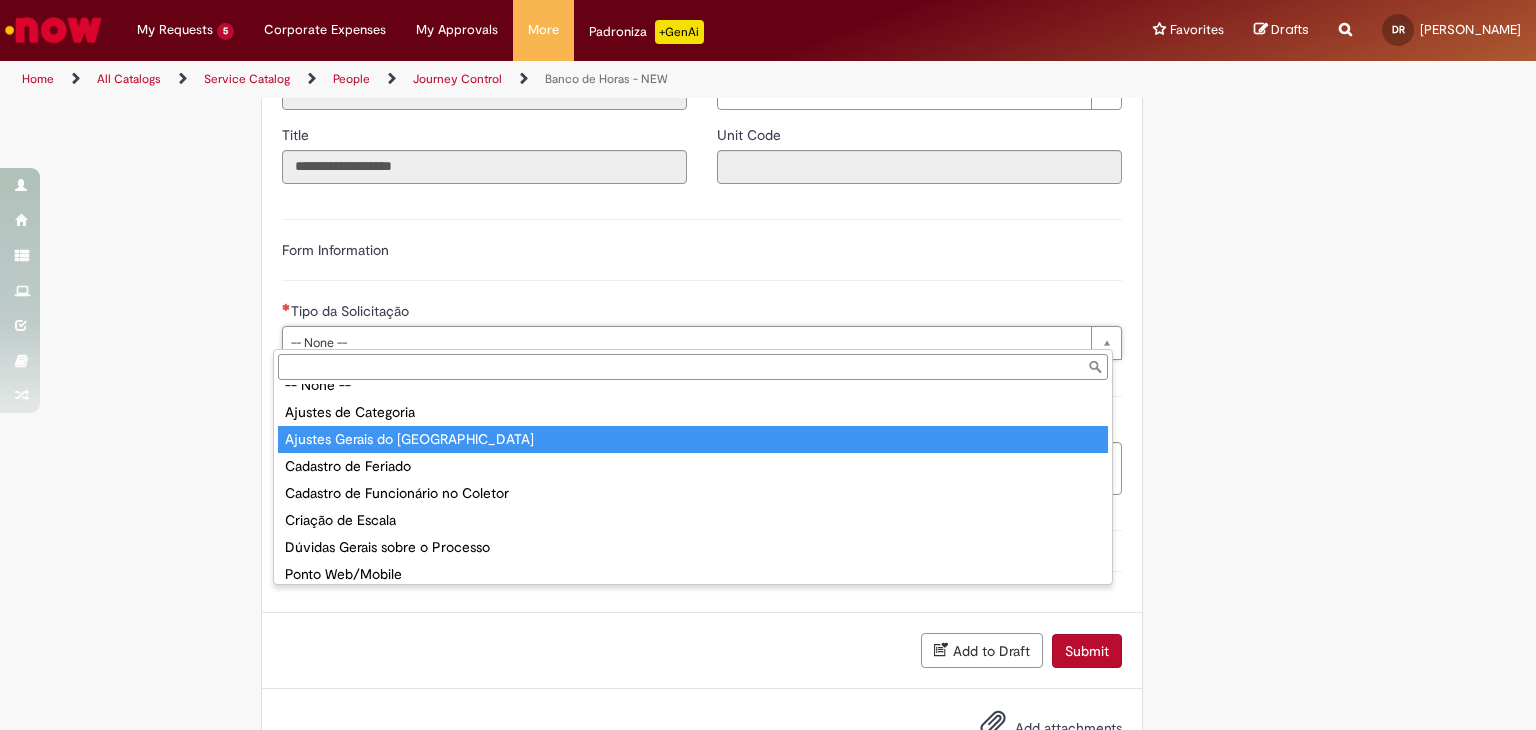 type on "**********" 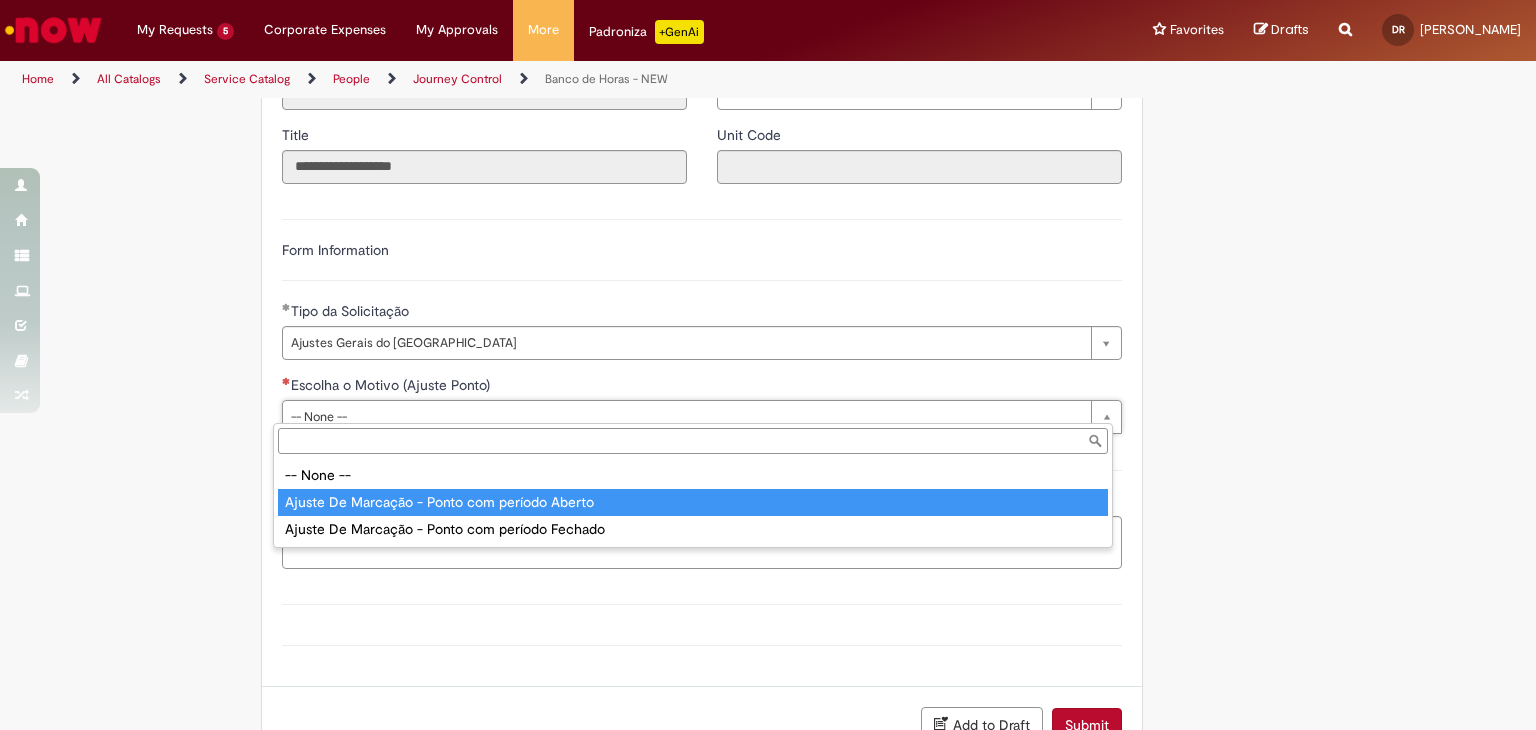 type on "**********" 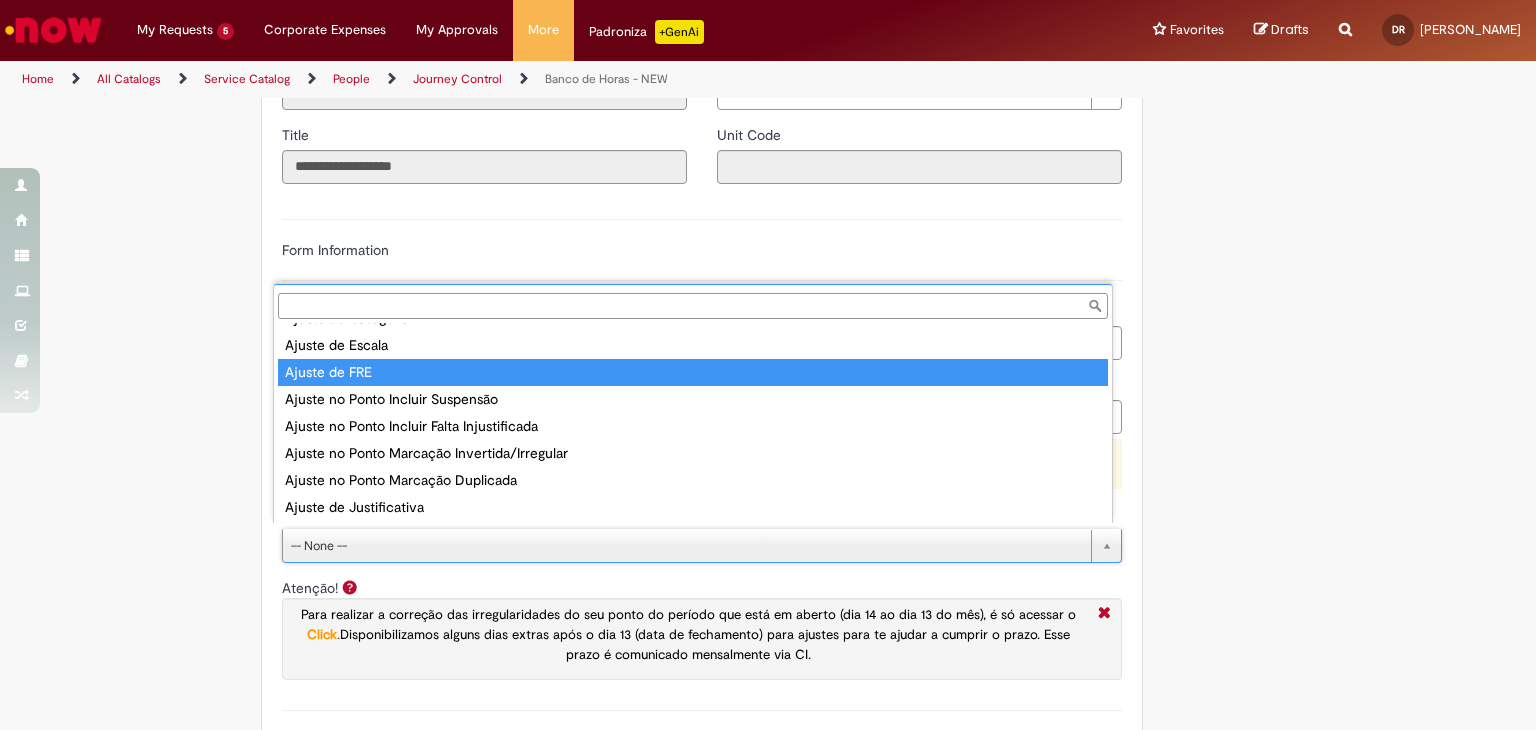 scroll, scrollTop: 76, scrollLeft: 0, axis: vertical 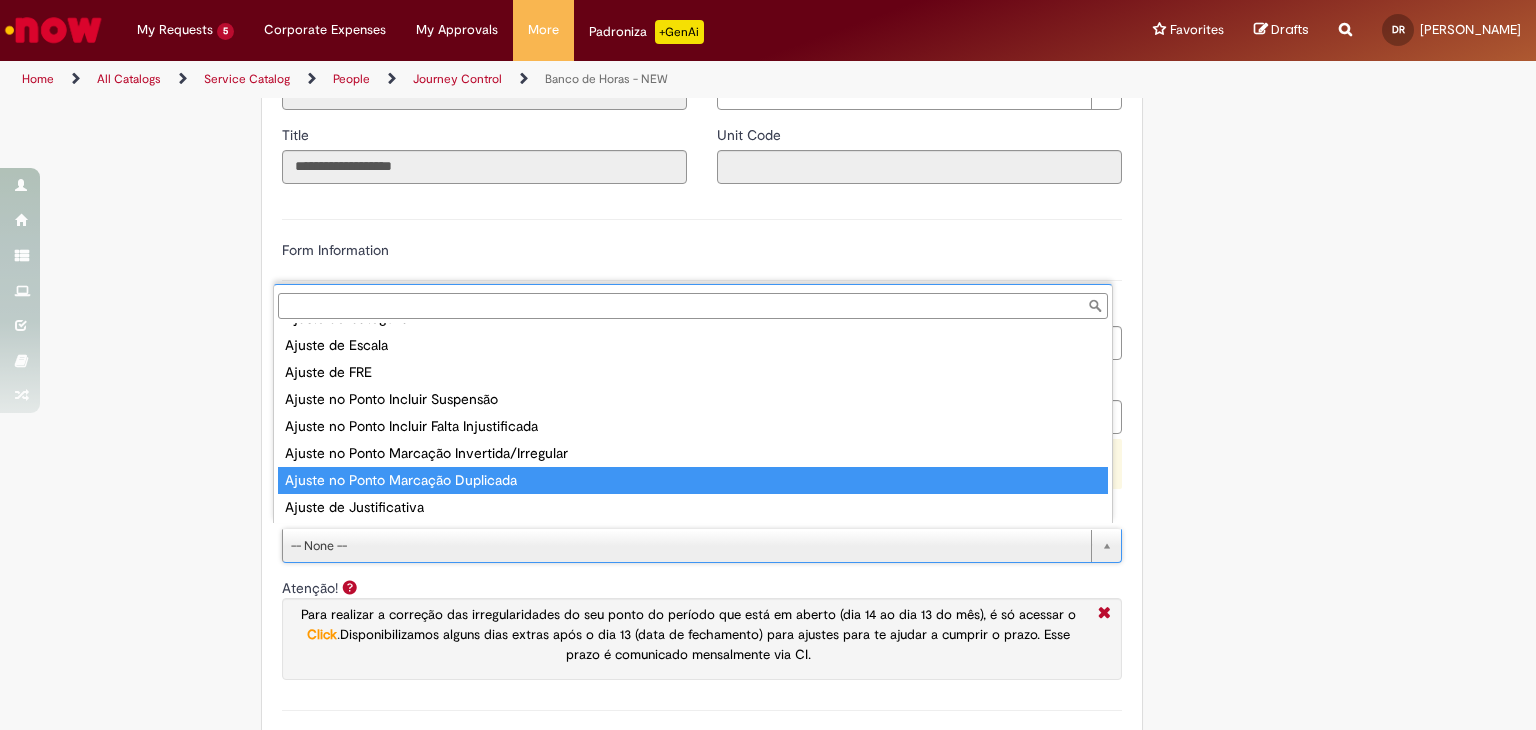 type on "**********" 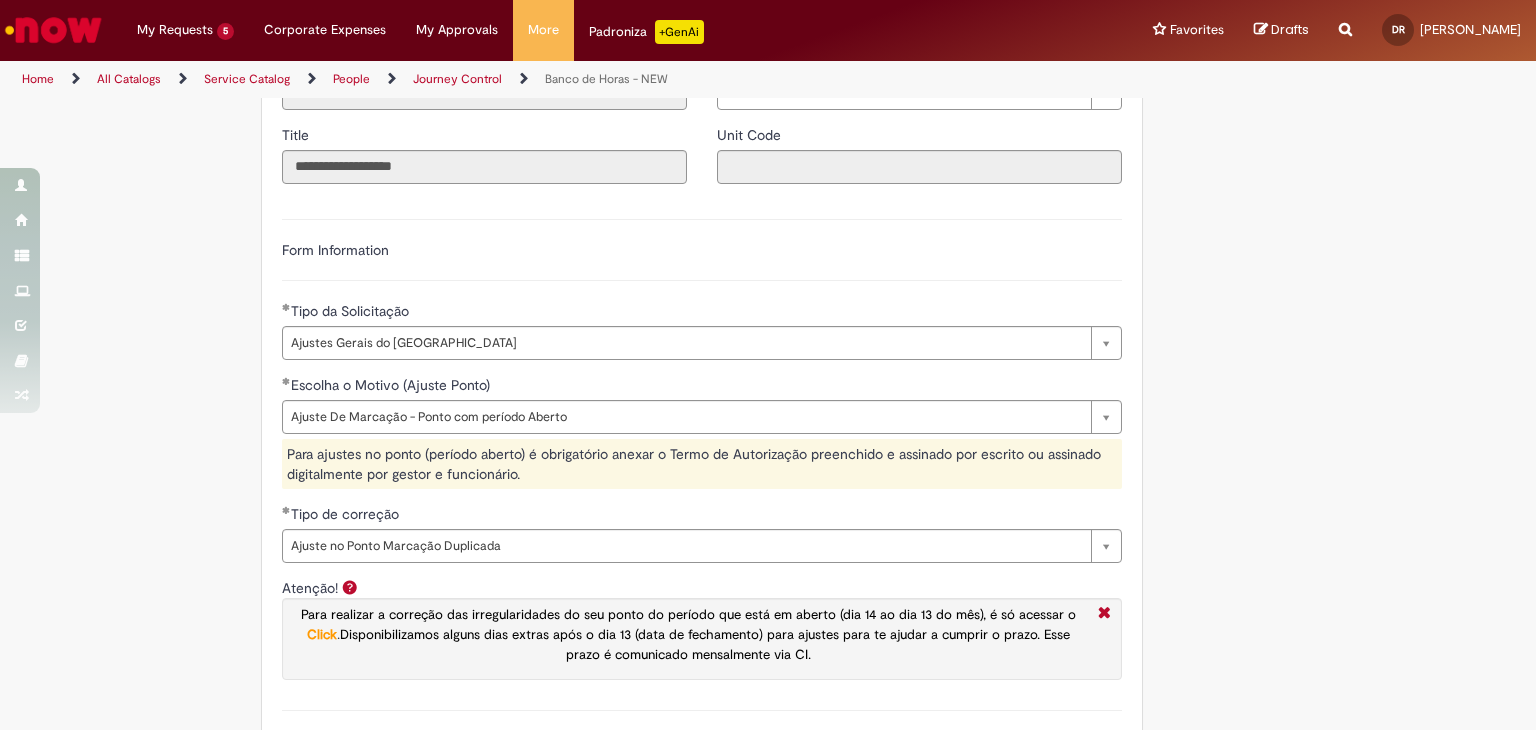 click on "**********" at bounding box center (702, 571) 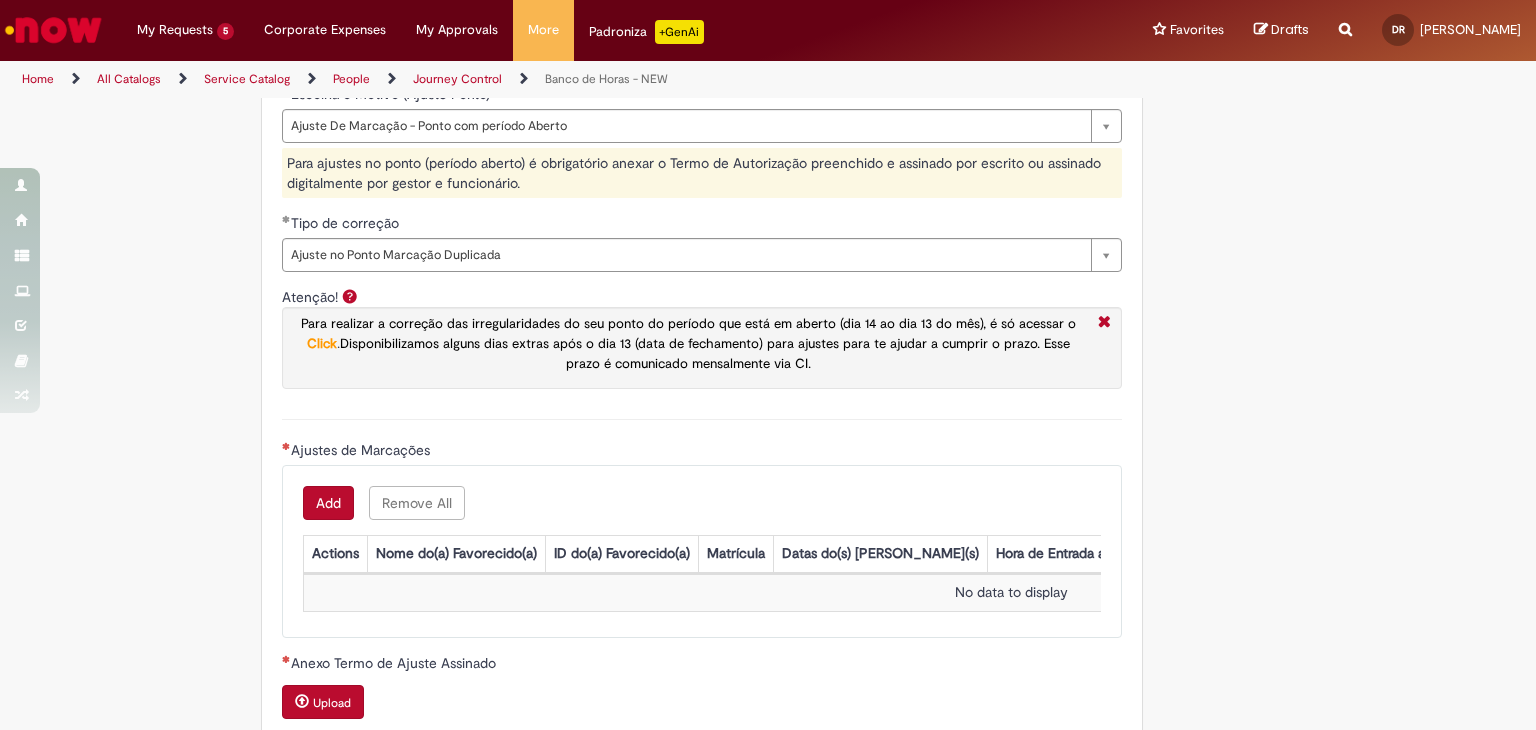 scroll, scrollTop: 1472, scrollLeft: 0, axis: vertical 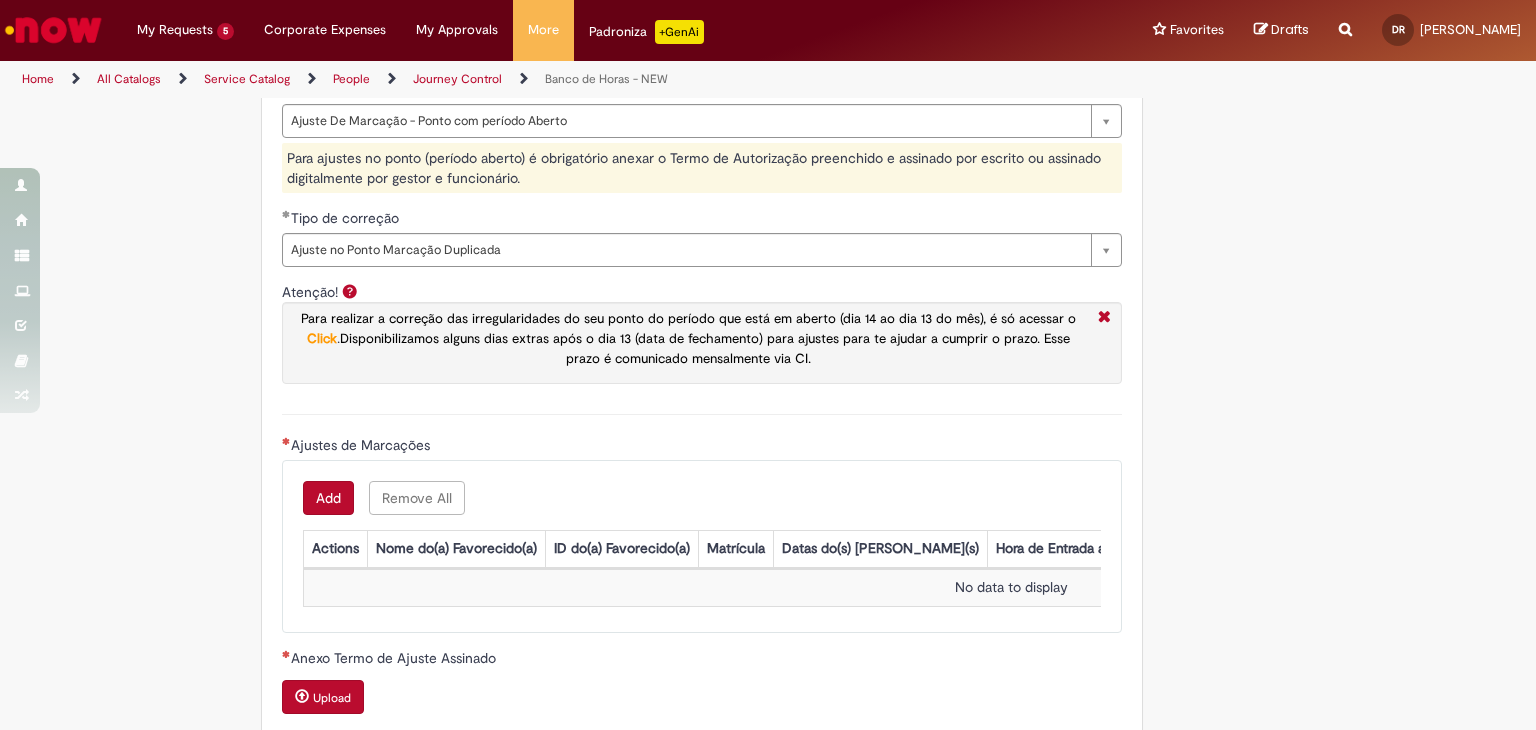click on "Add" at bounding box center (328, 498) 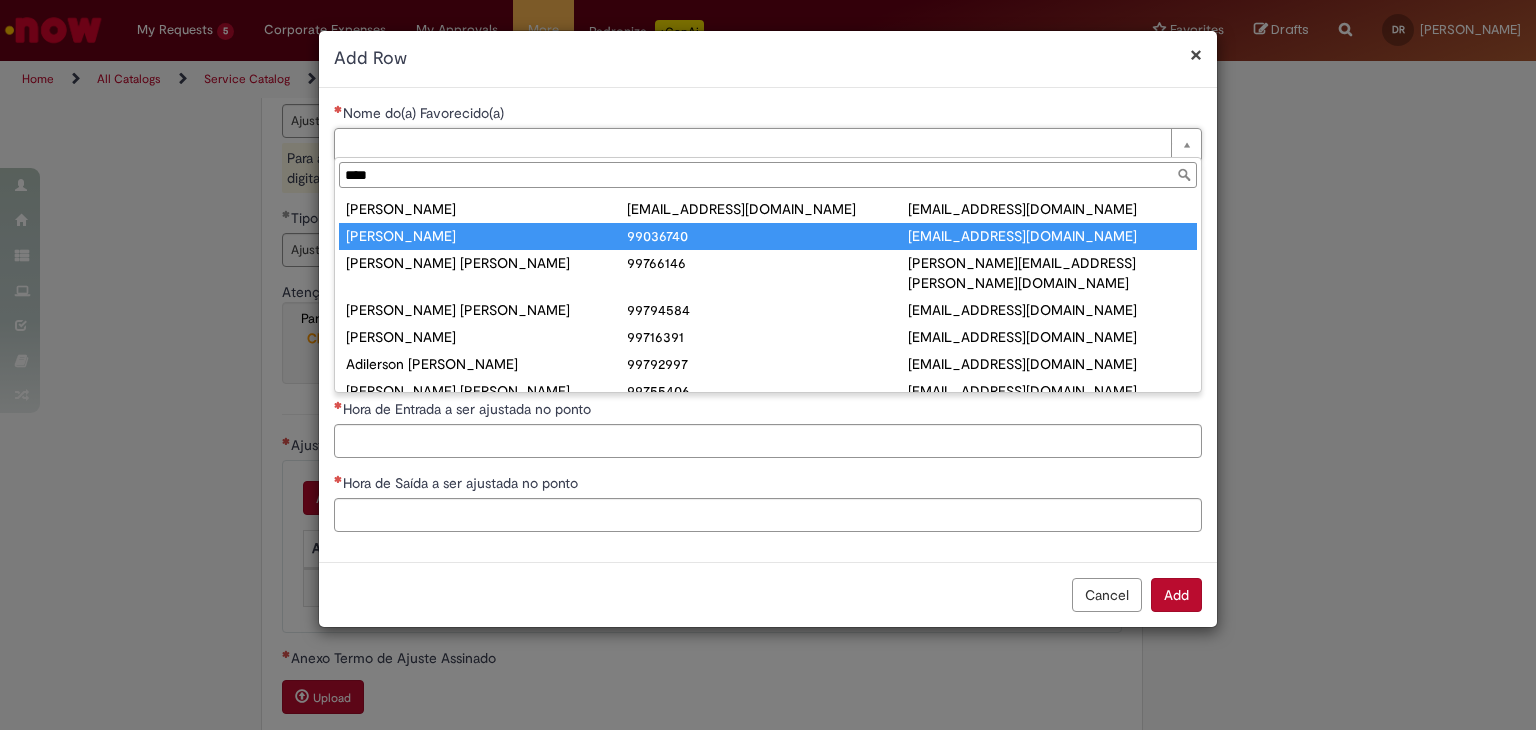 type on "****" 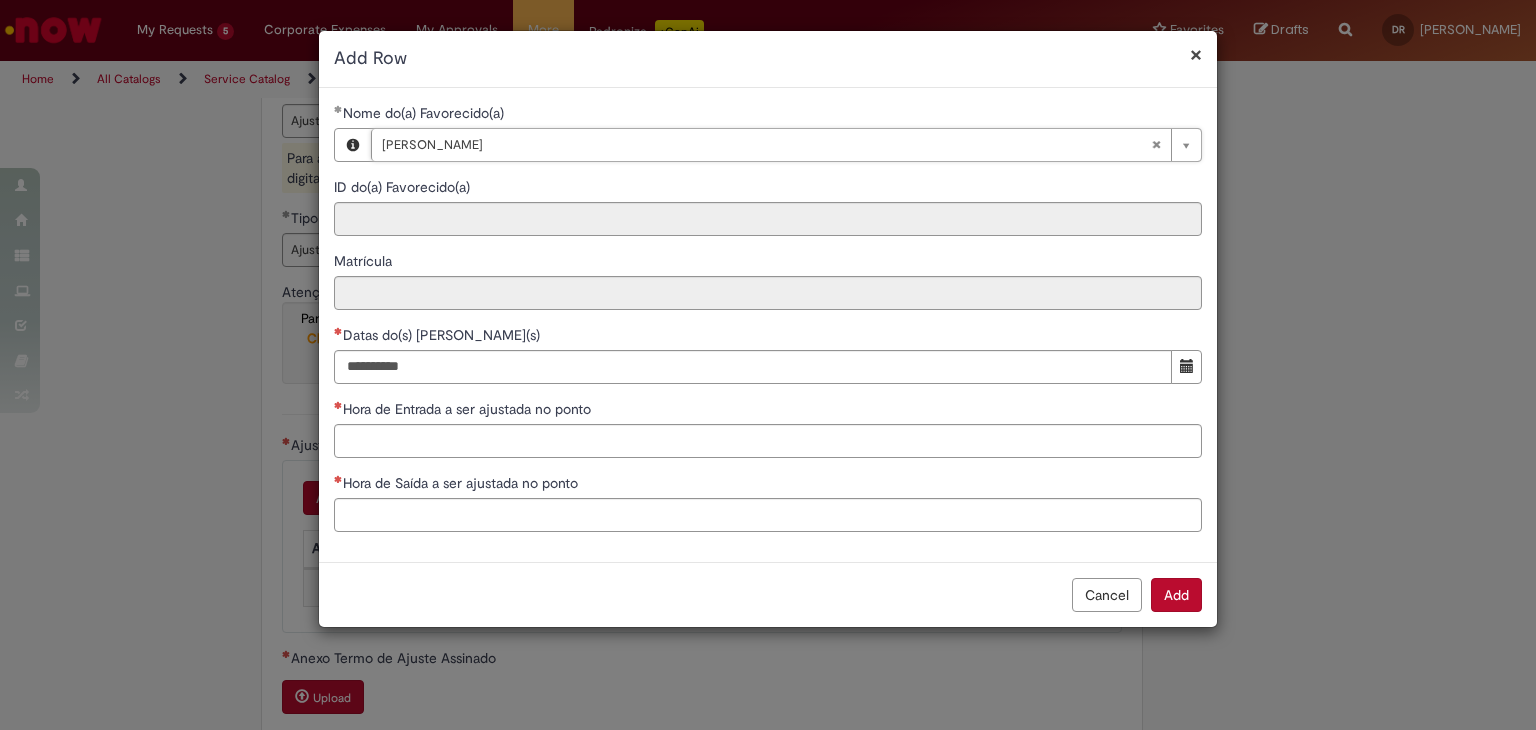 type on "********" 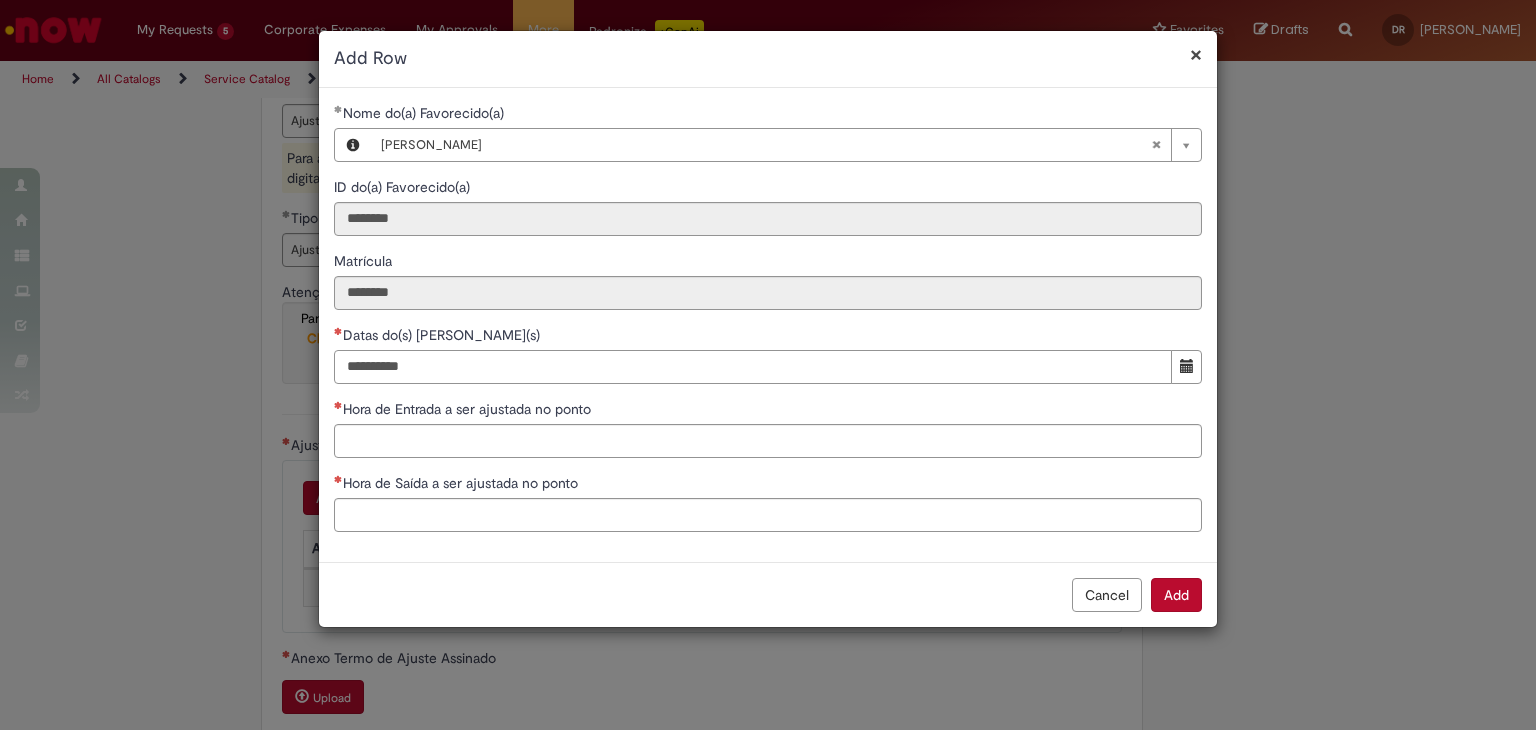 click on "Datas do(s) [PERSON_NAME](s)" at bounding box center (753, 367) 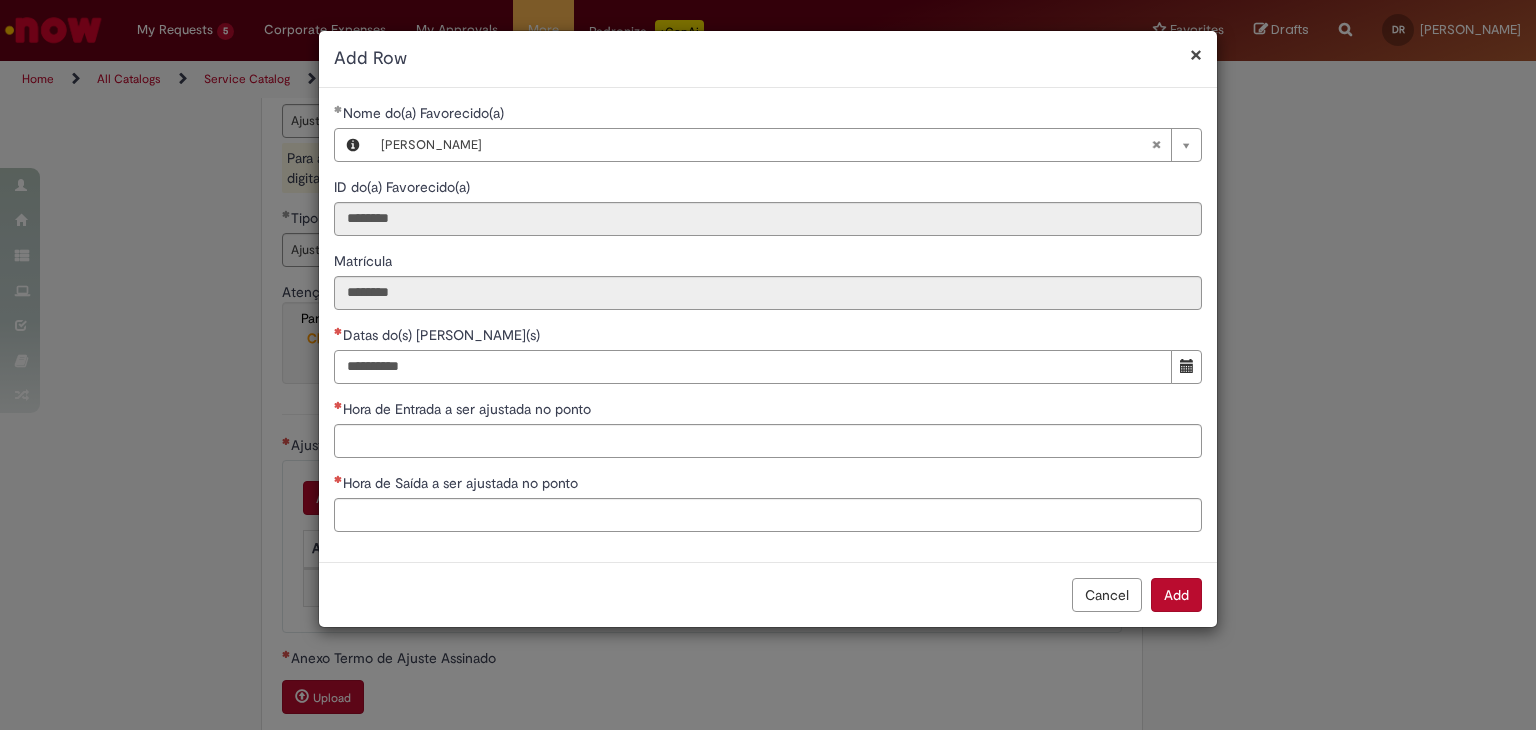 click on "Datas do(s) [PERSON_NAME](s)" at bounding box center (753, 367) 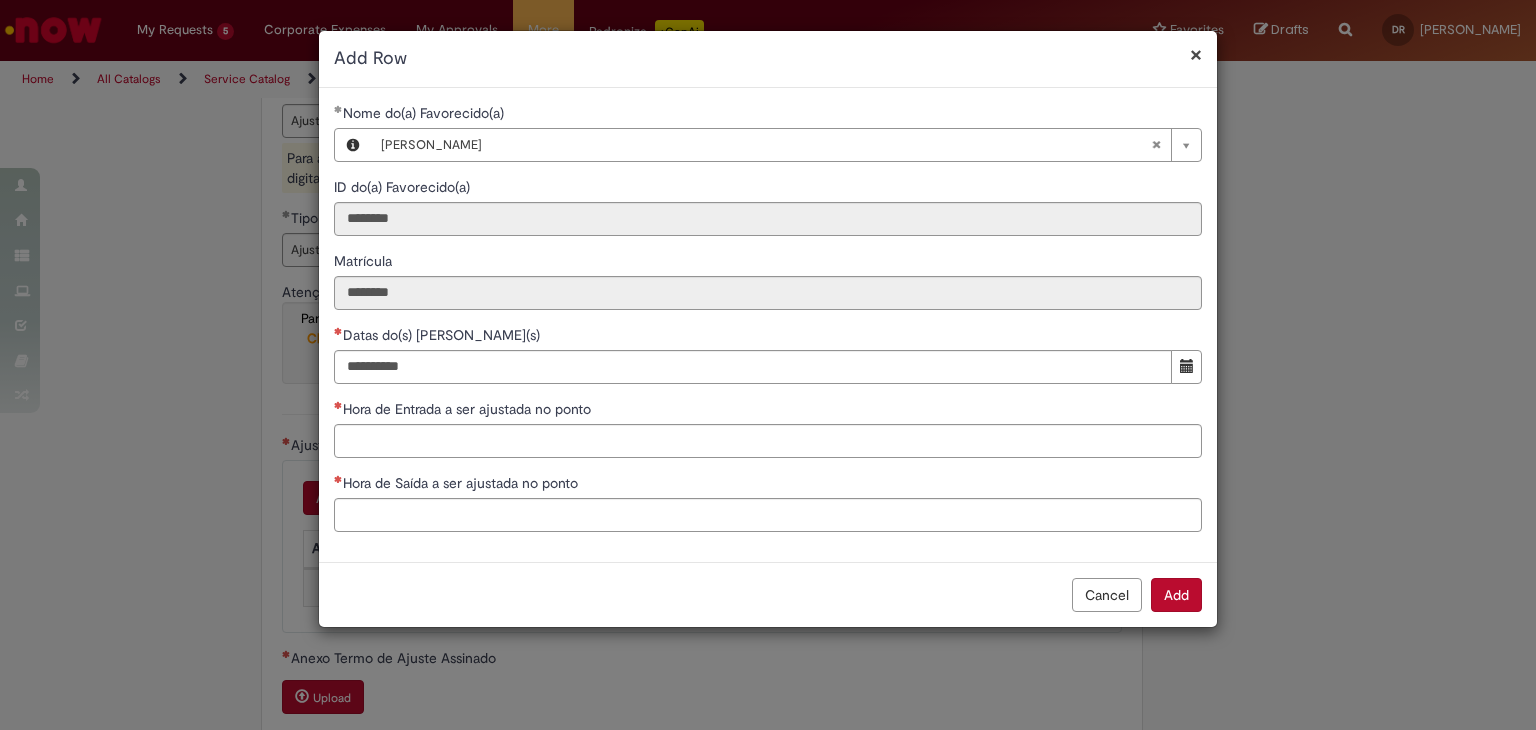 type 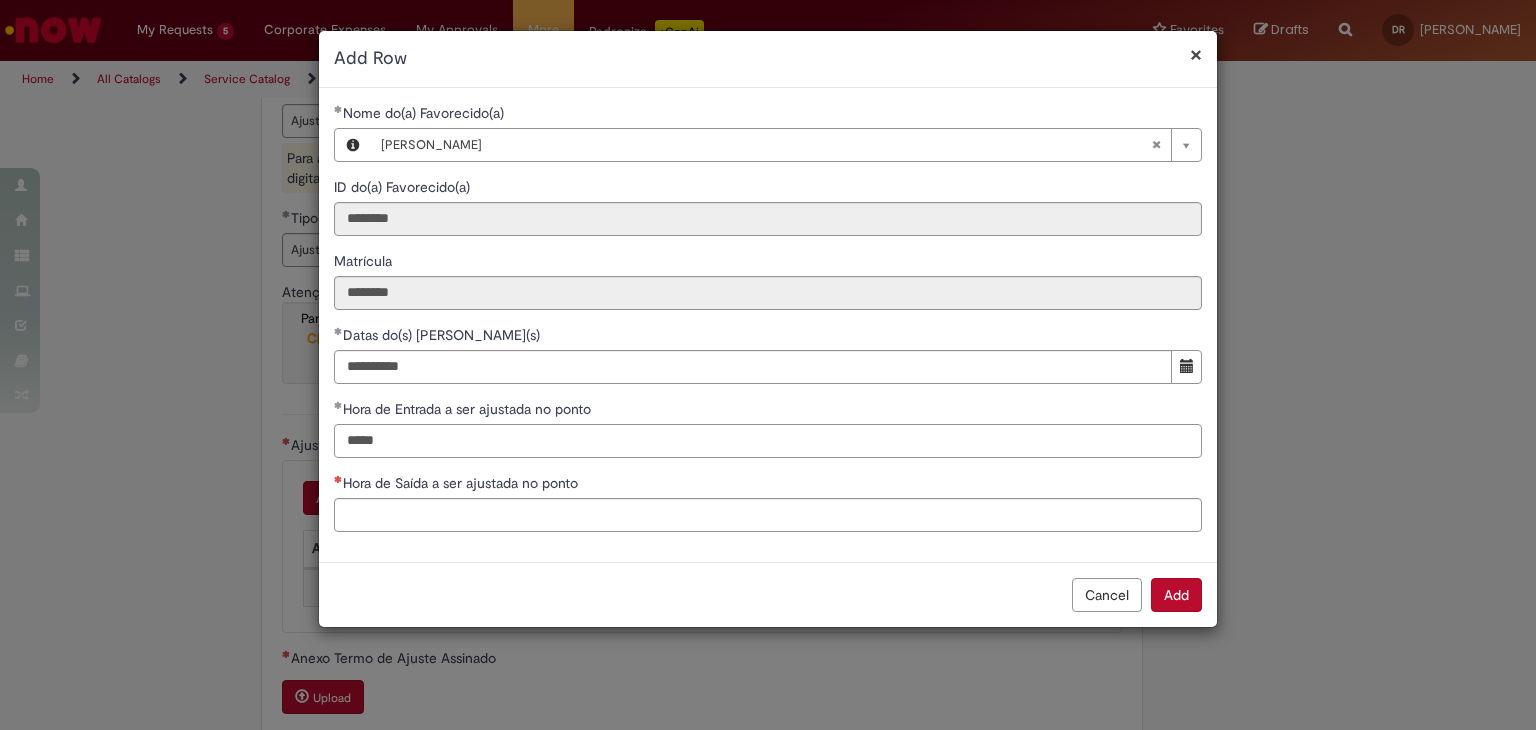 type on "*****" 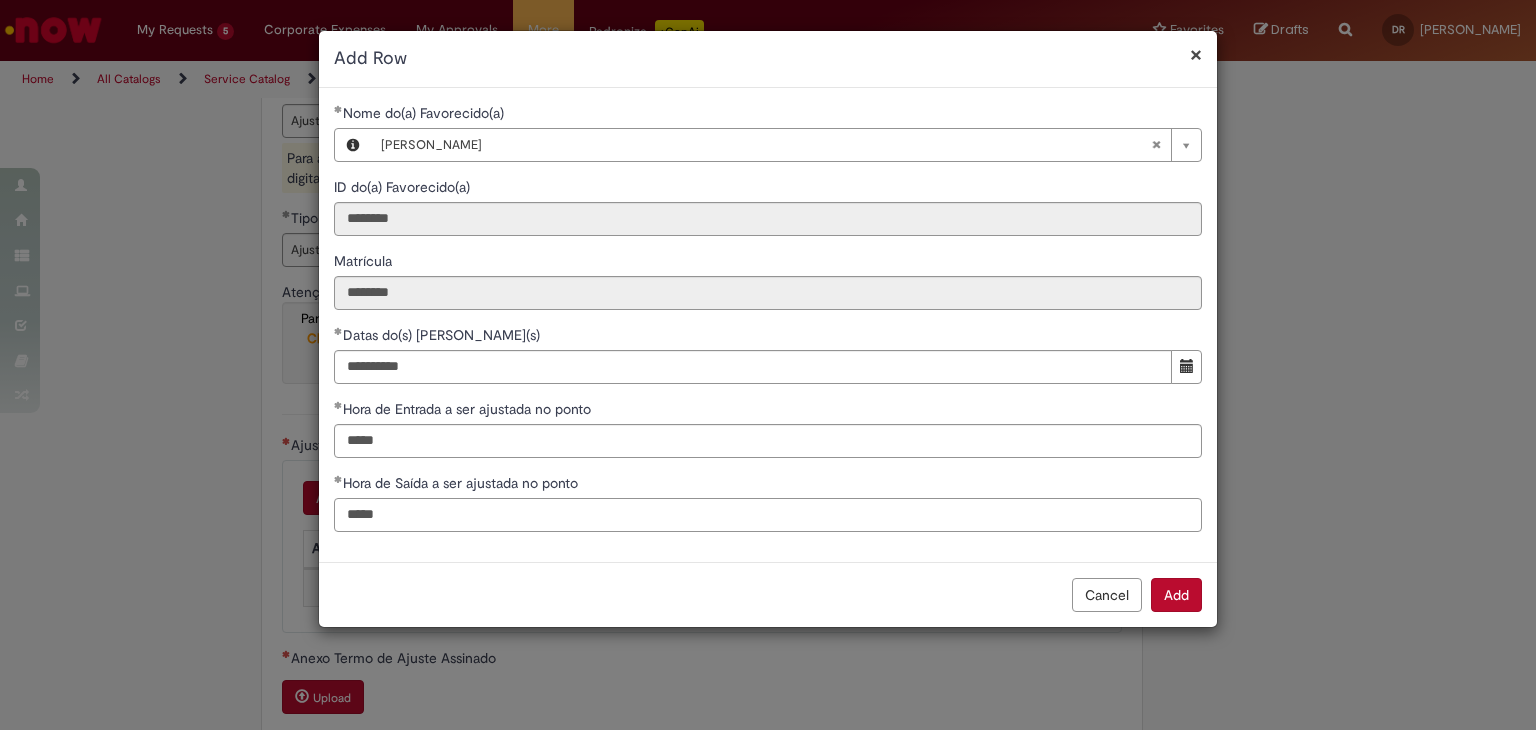 type on "*****" 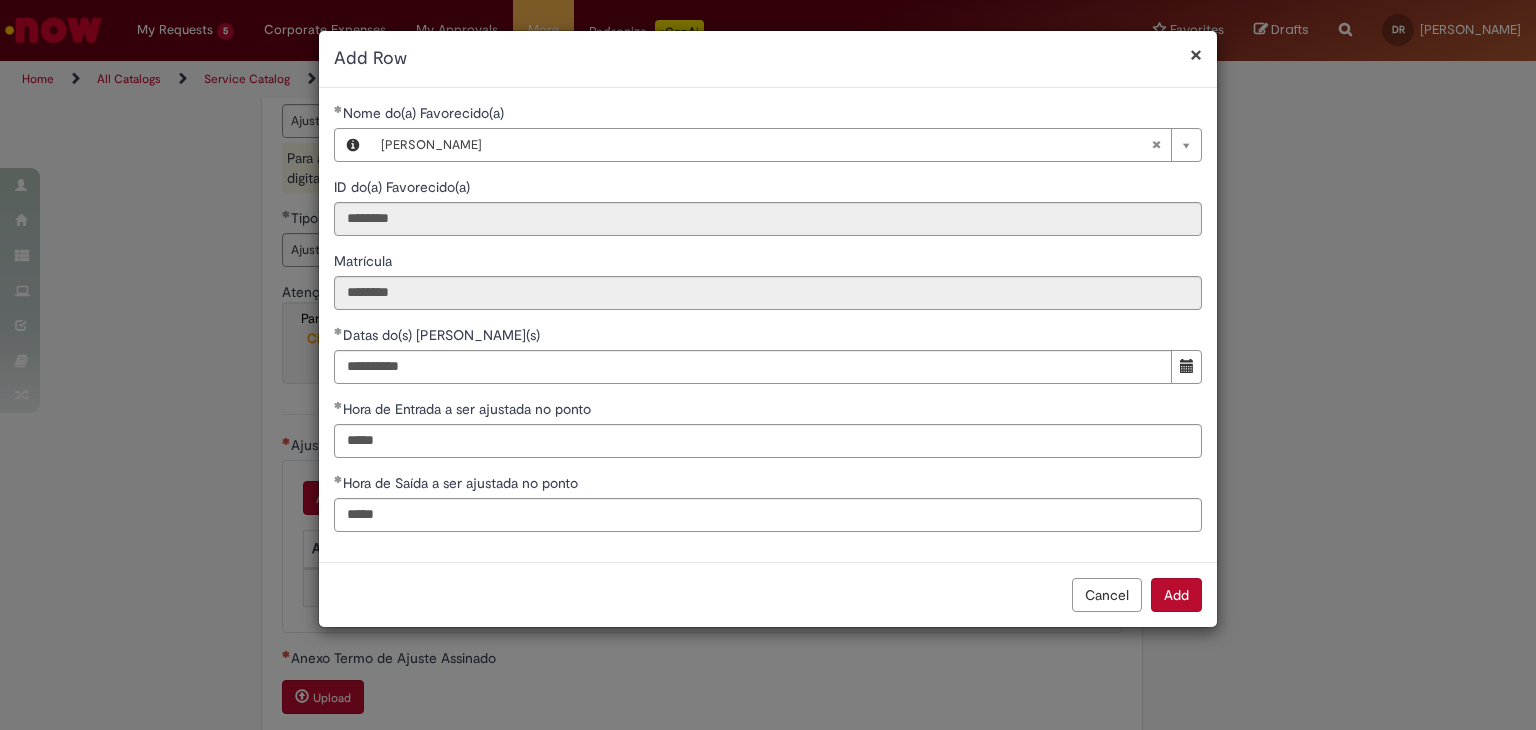 click on "Cancel   Add" at bounding box center [768, 594] 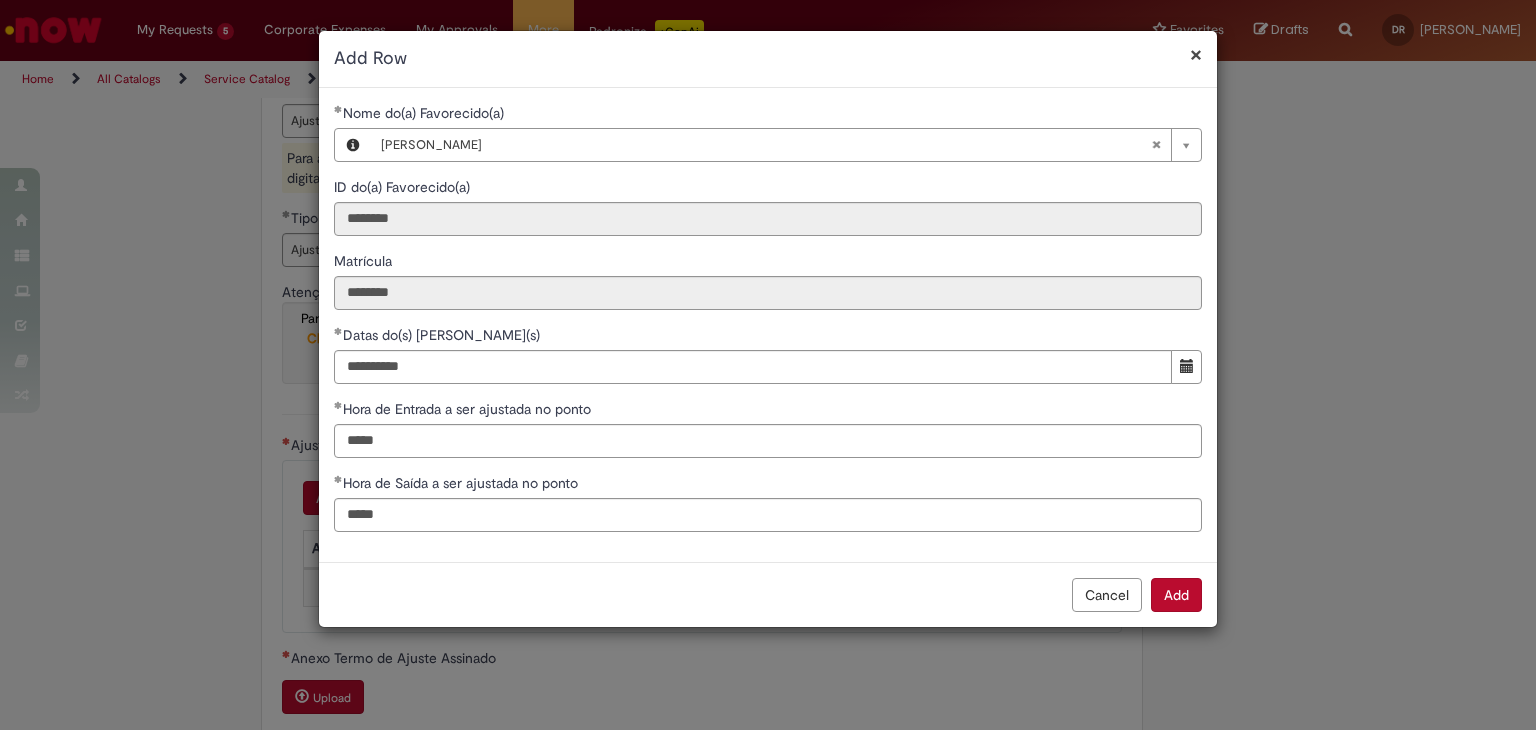 click on "Add" at bounding box center [1176, 595] 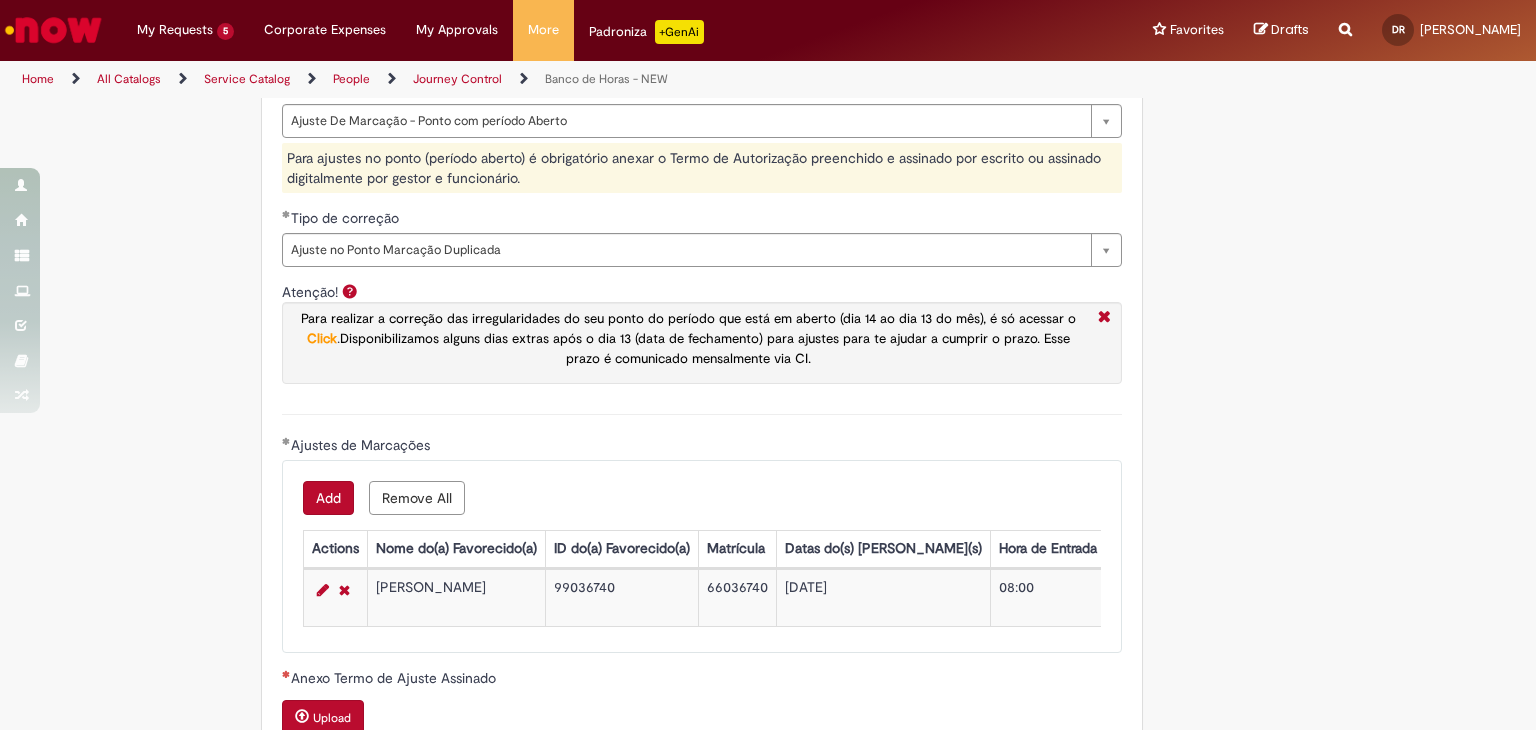 click on "**********" at bounding box center (768, 114) 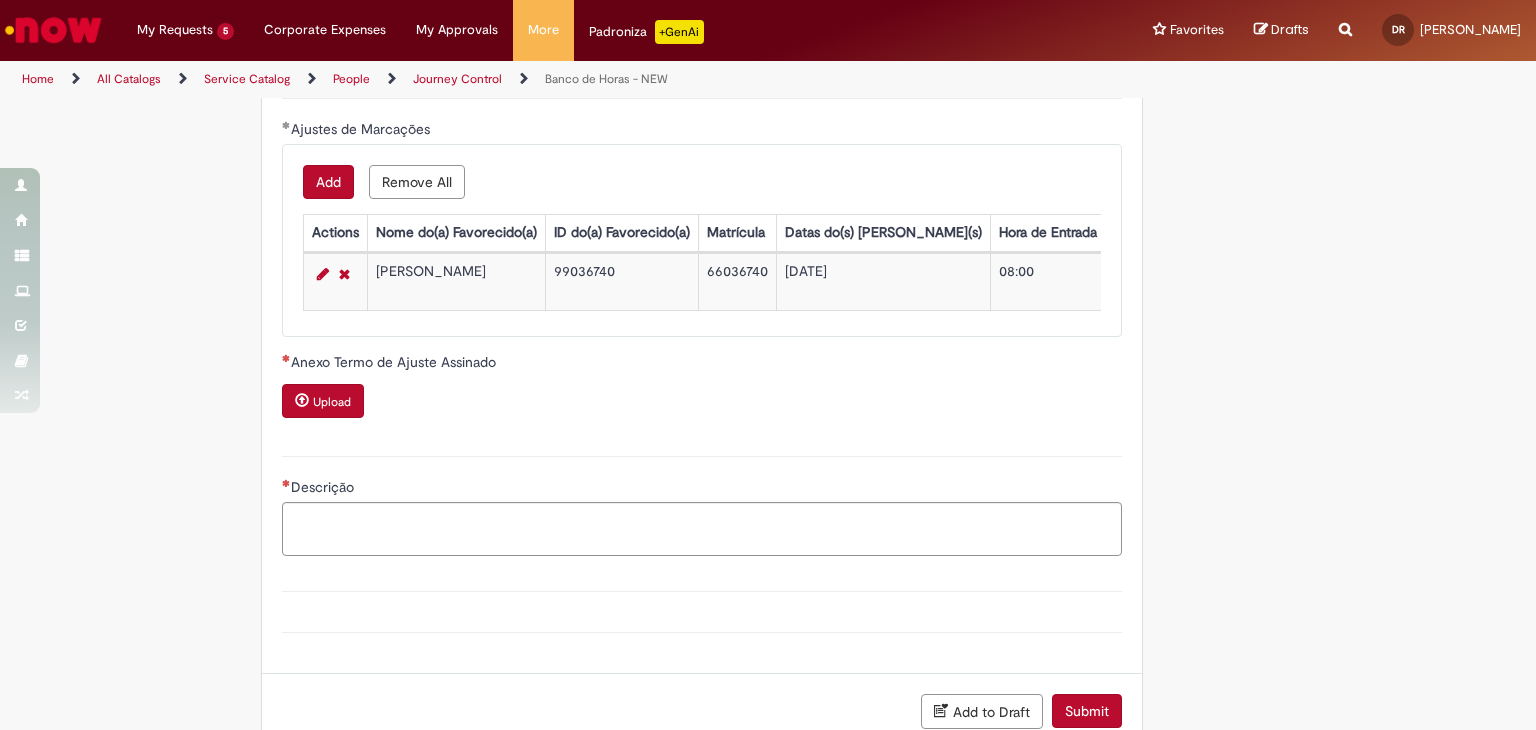 scroll, scrollTop: 1800, scrollLeft: 0, axis: vertical 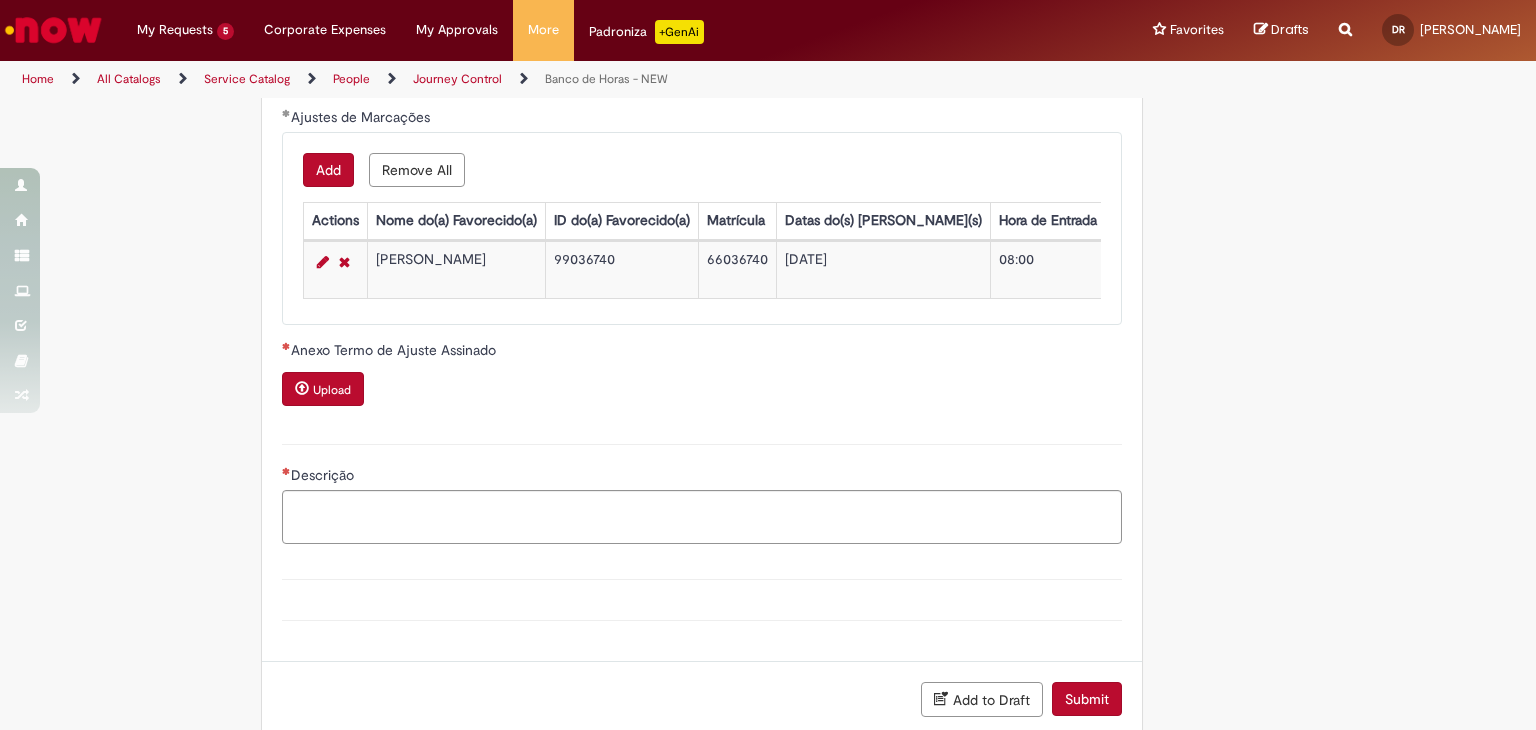 click on "Upload" at bounding box center [332, 390] 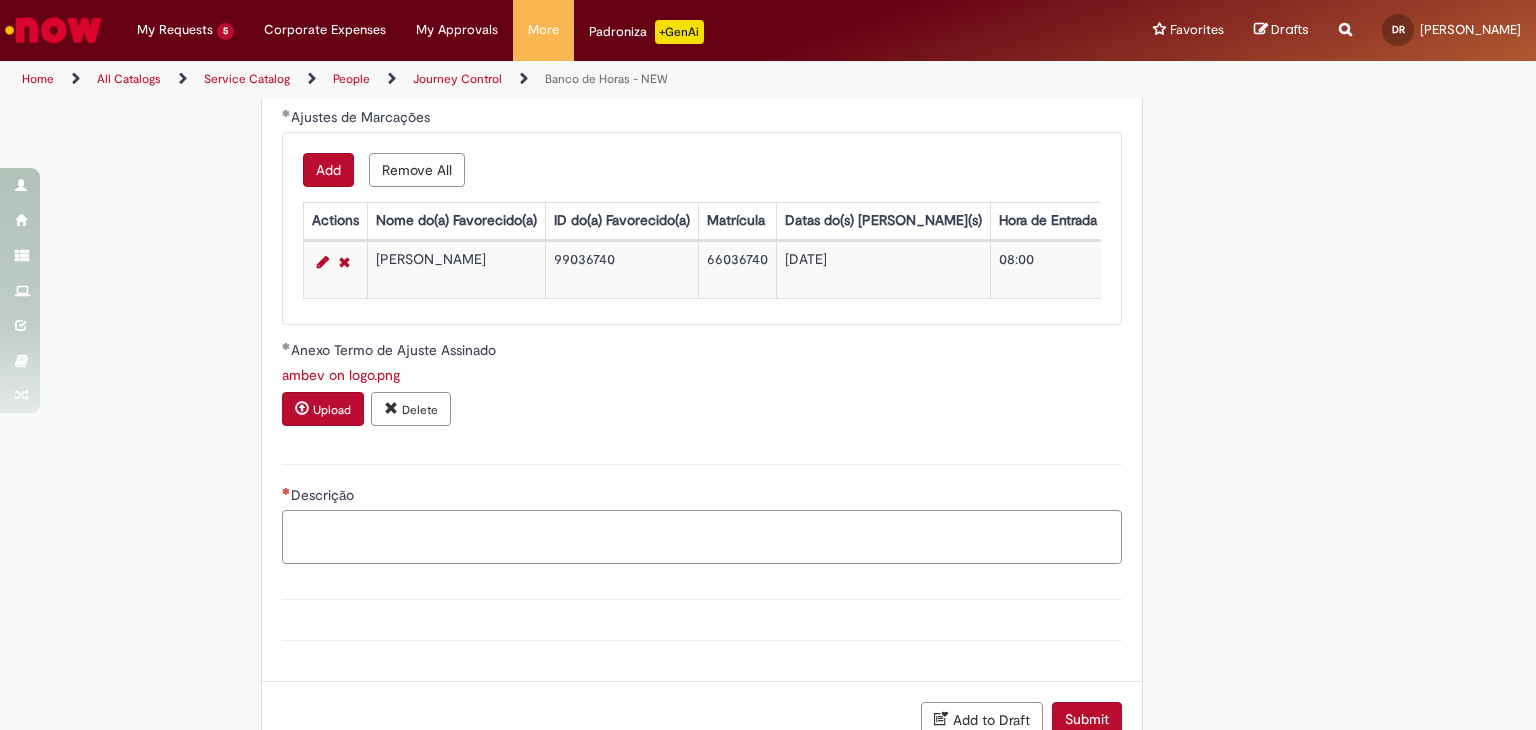 click on "Descrição" at bounding box center [702, 537] 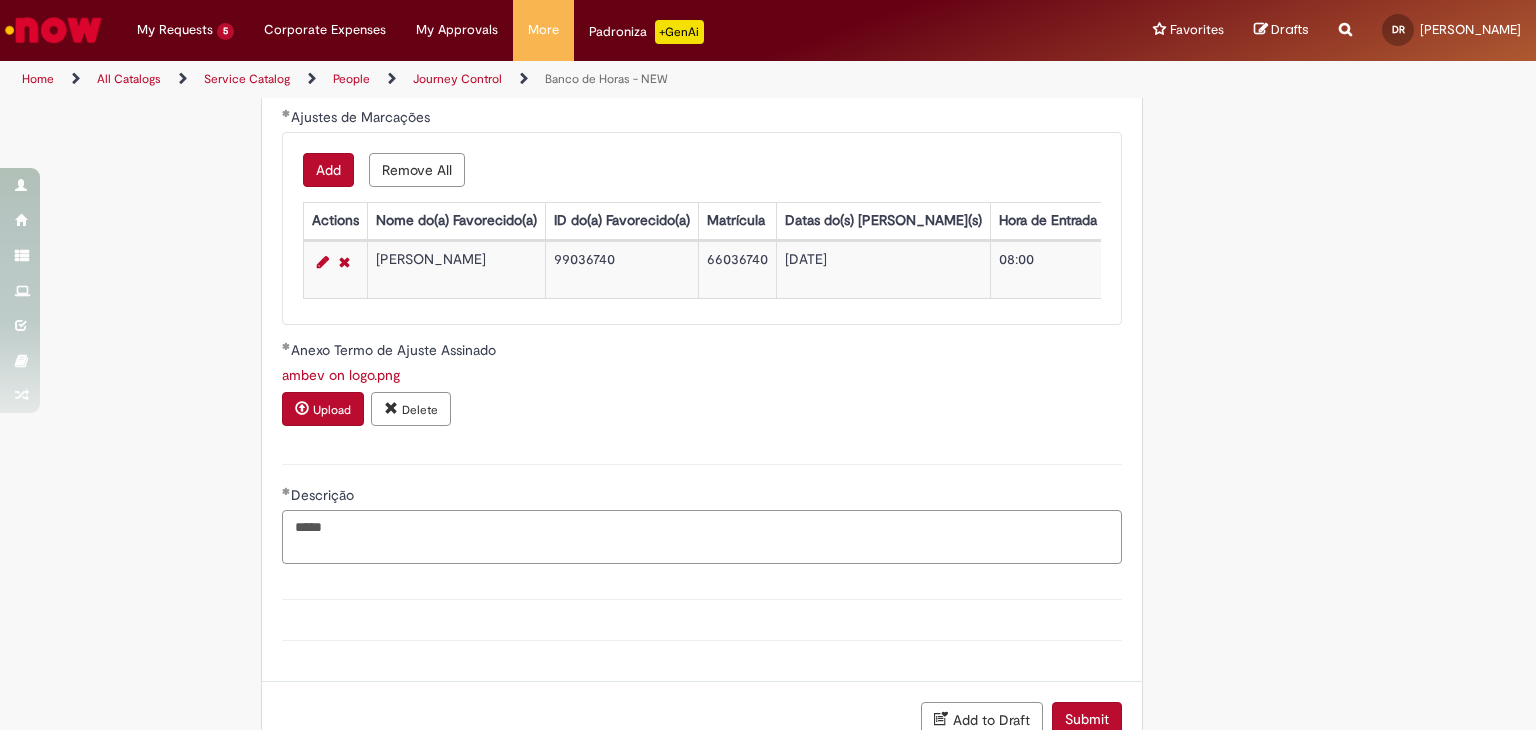 type on "*****" 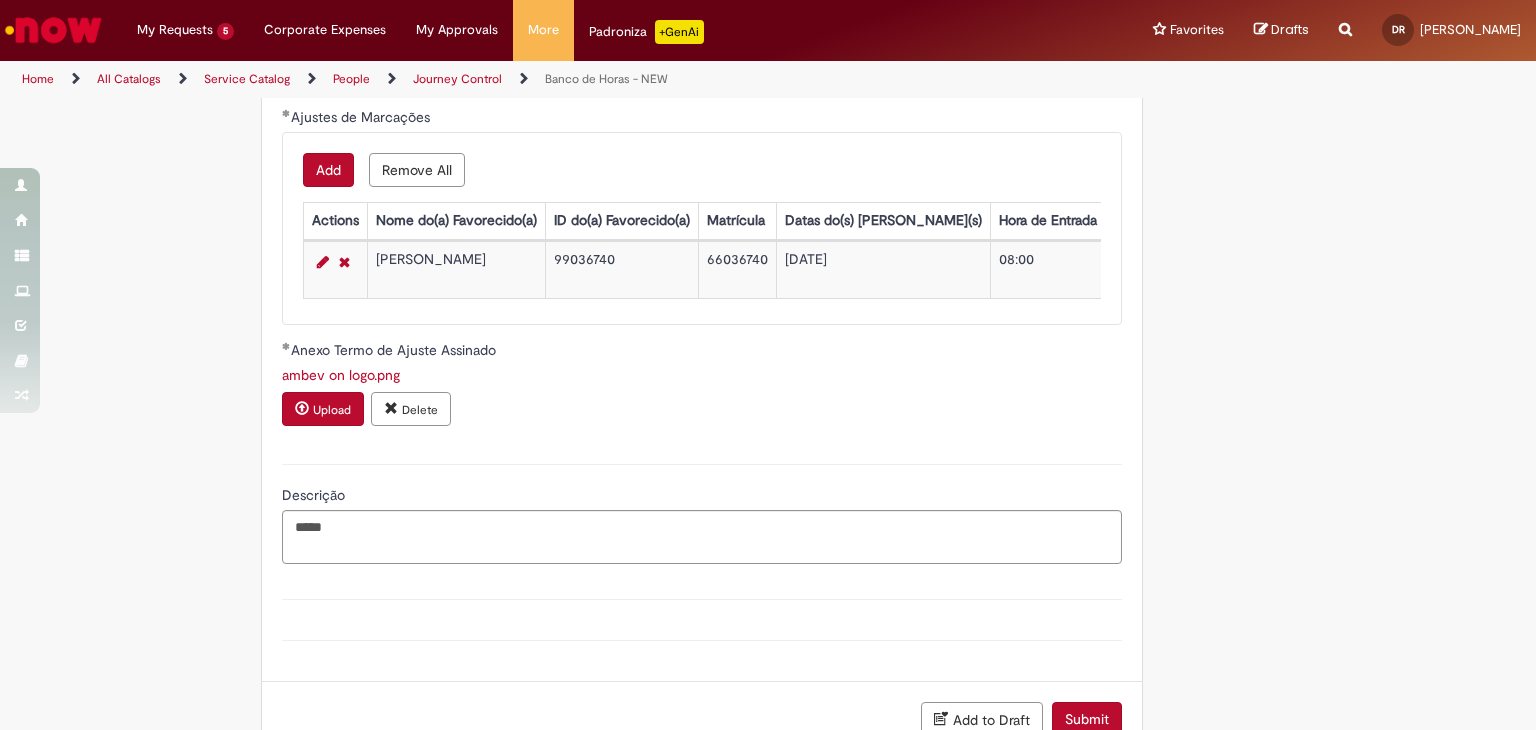 click on "Descrição" at bounding box center [702, 497] 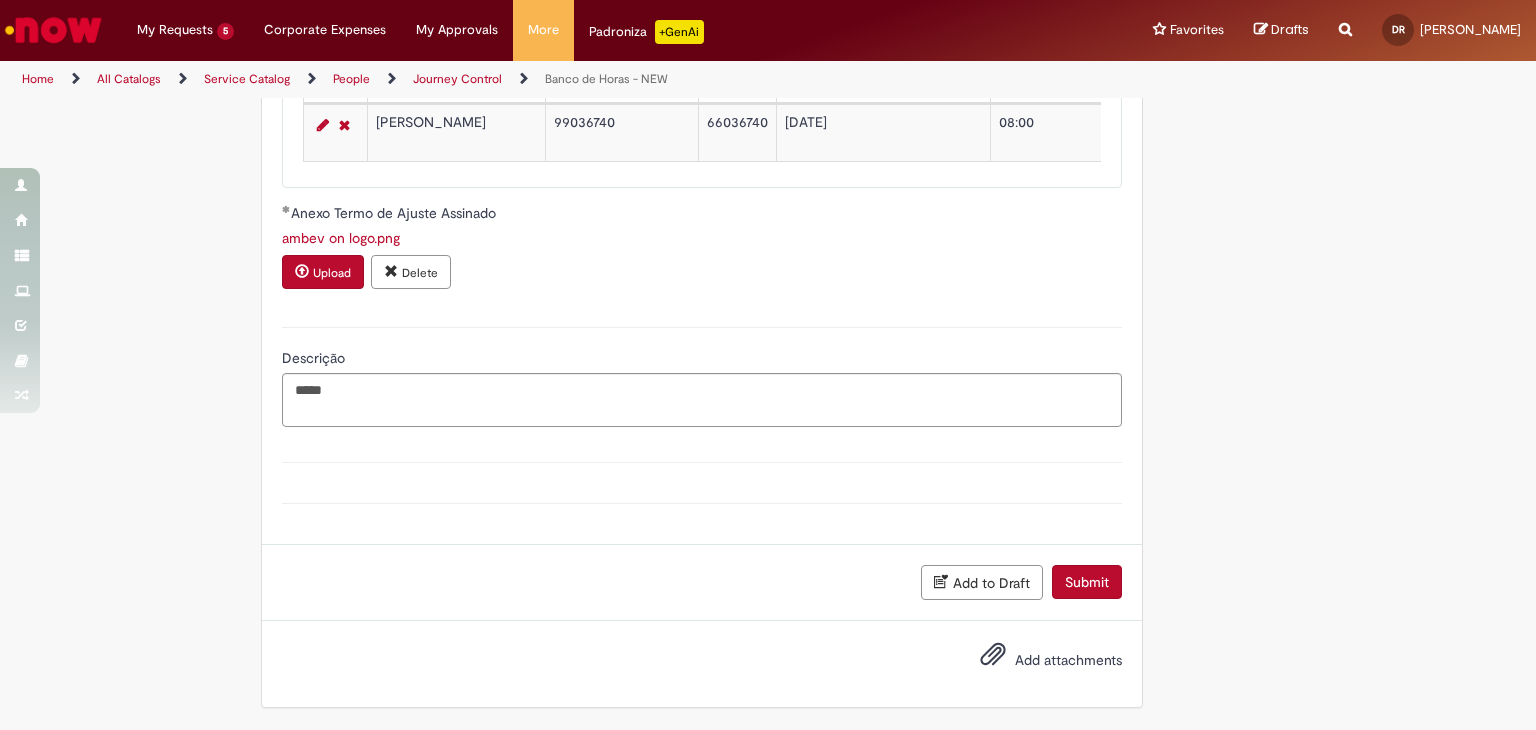 scroll, scrollTop: 1941, scrollLeft: 0, axis: vertical 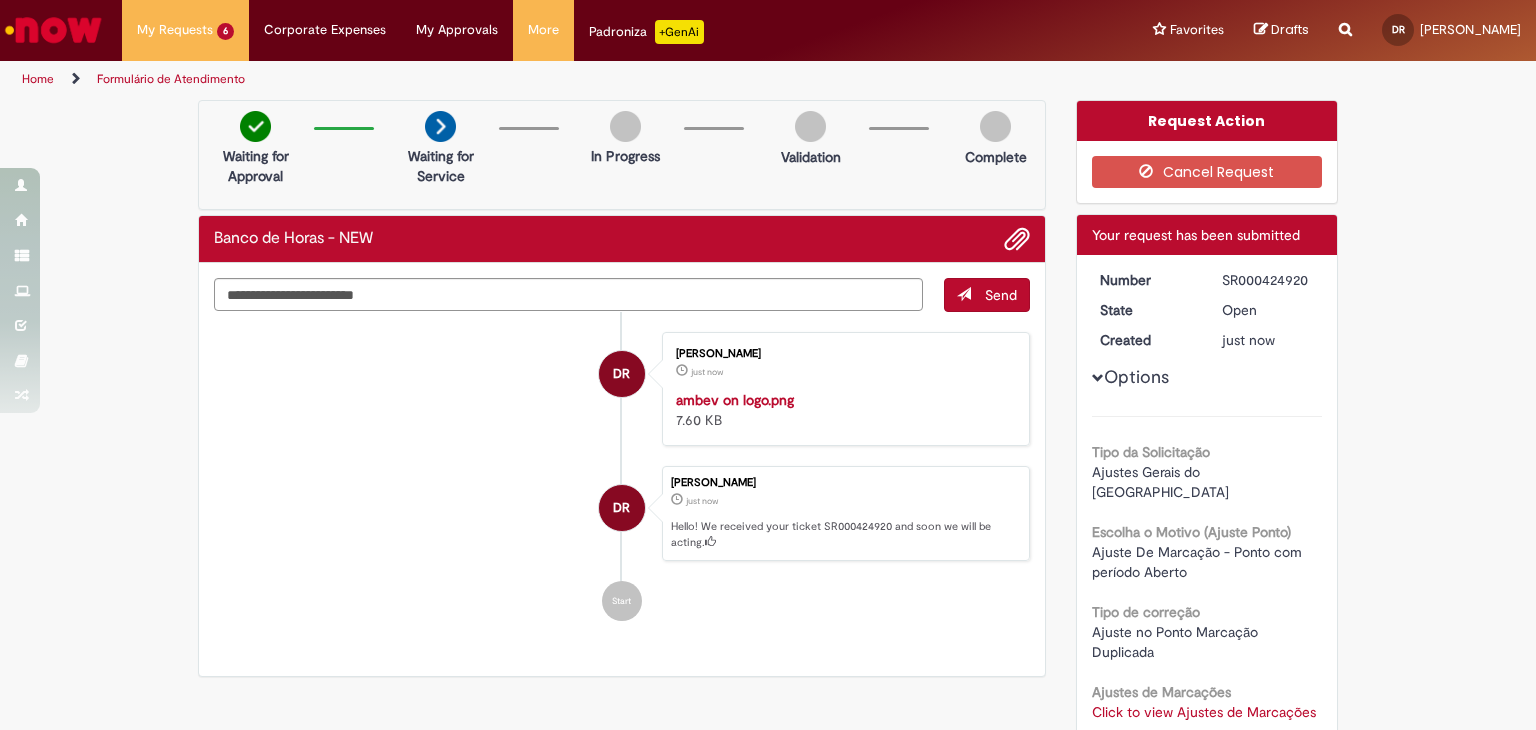 click on "SR000424920" at bounding box center [1268, 280] 